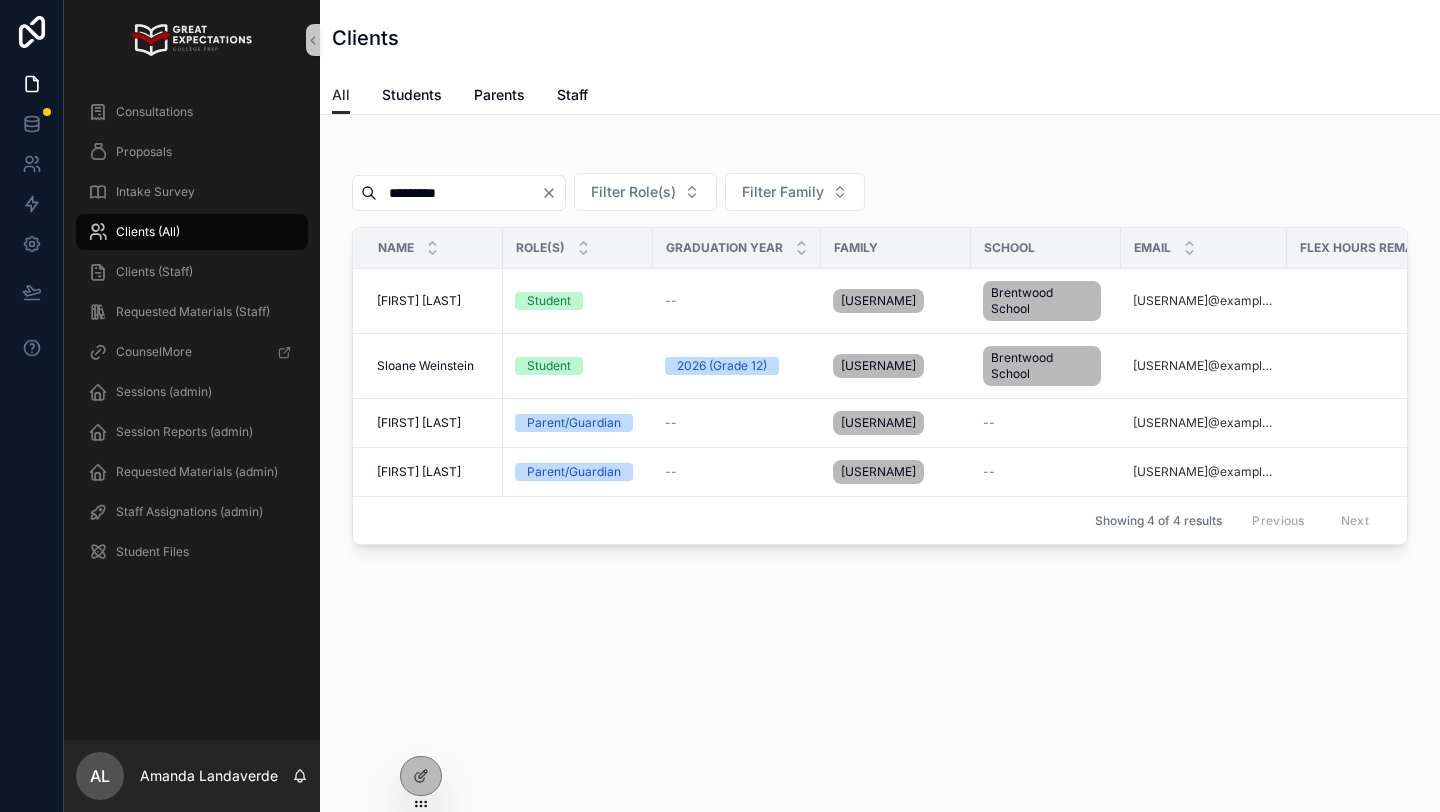 scroll, scrollTop: 0, scrollLeft: 0, axis: both 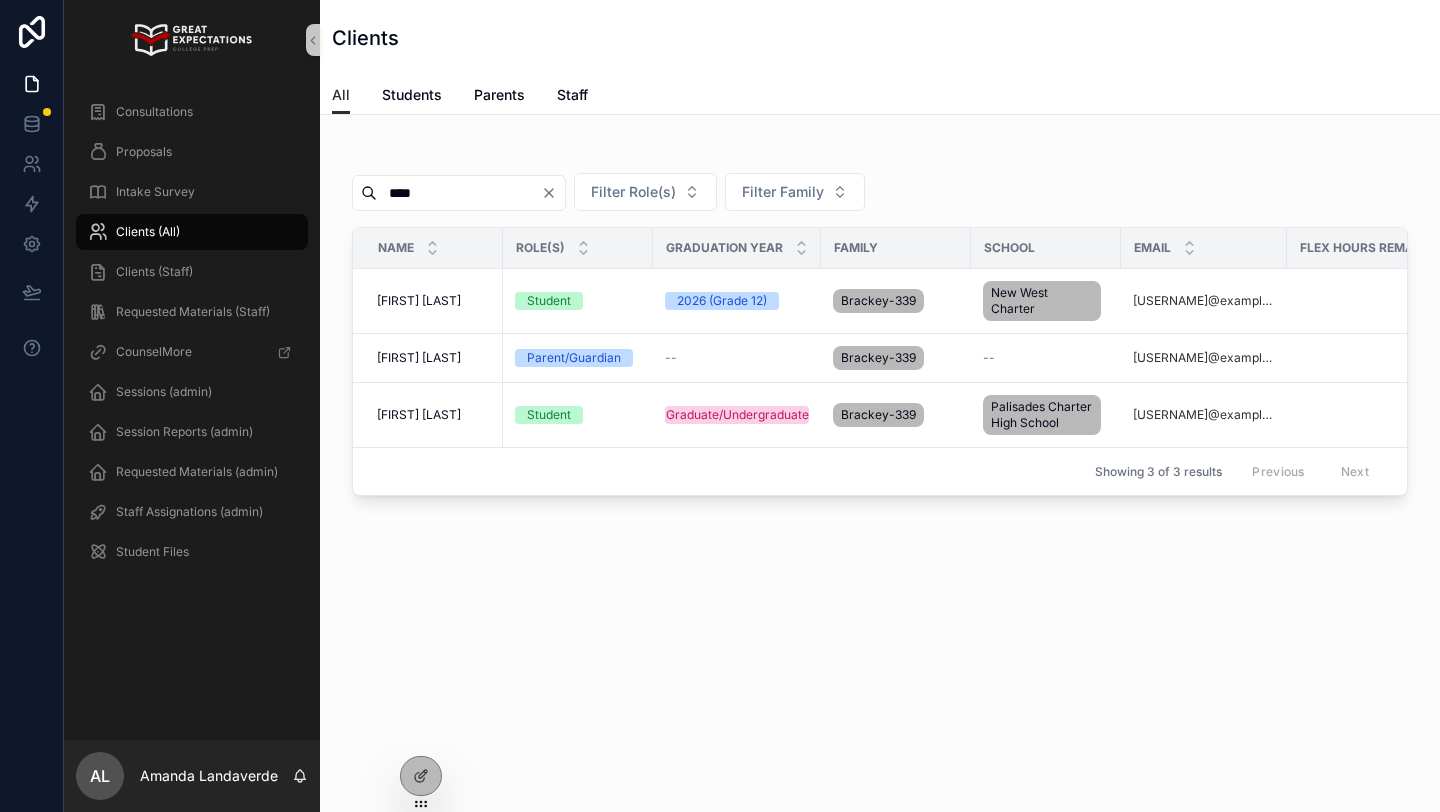 type on "****" 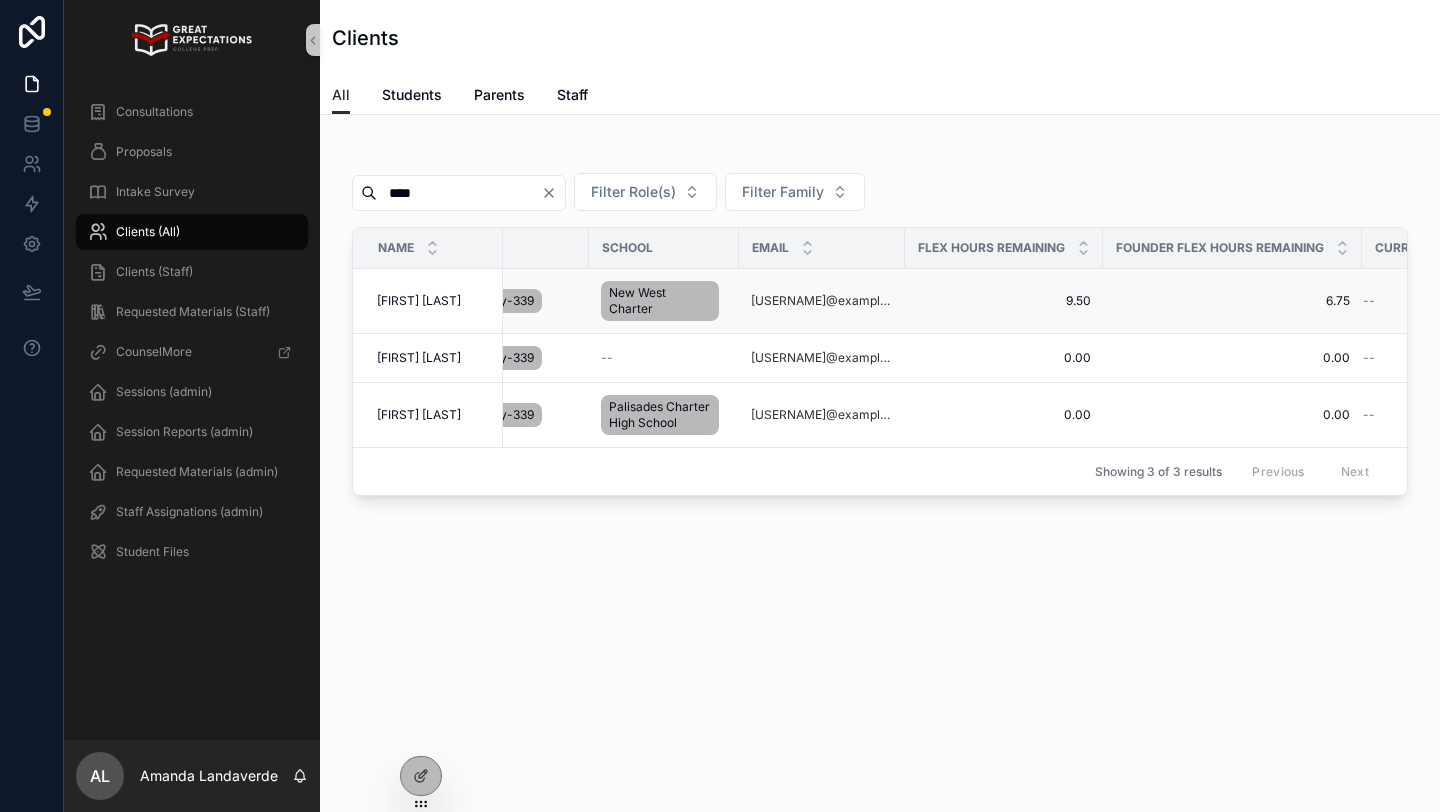 scroll, scrollTop: 0, scrollLeft: 0, axis: both 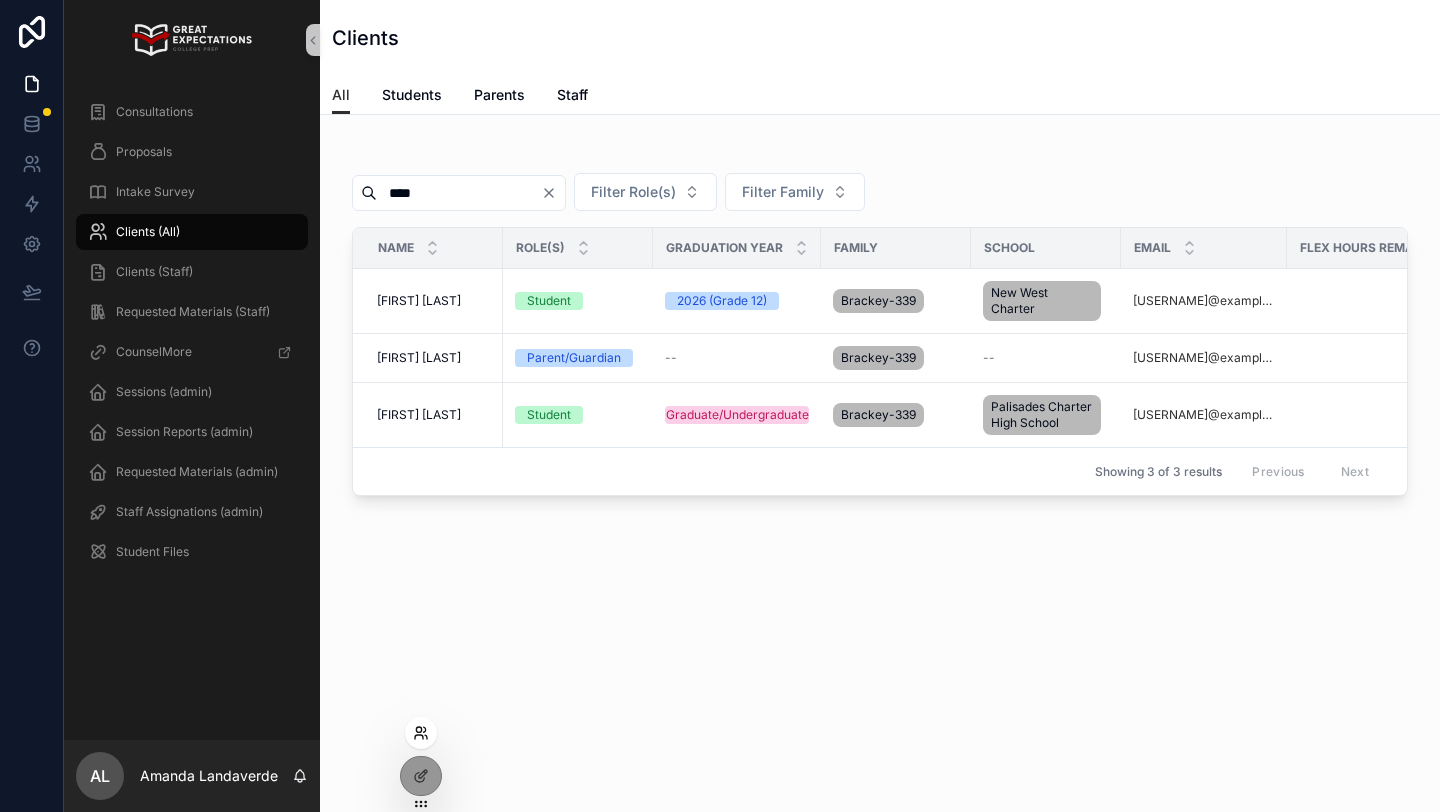 click 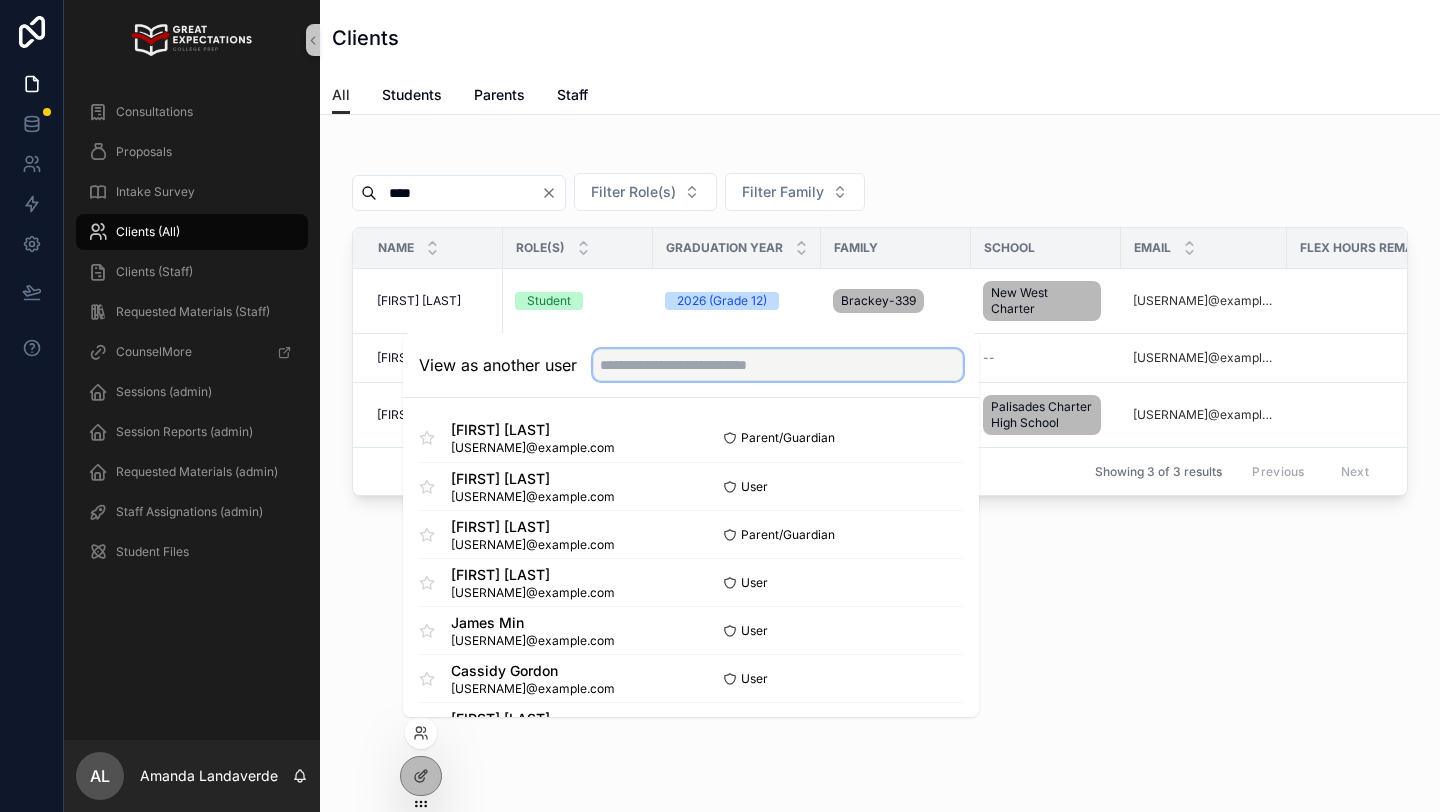 click at bounding box center [778, 365] 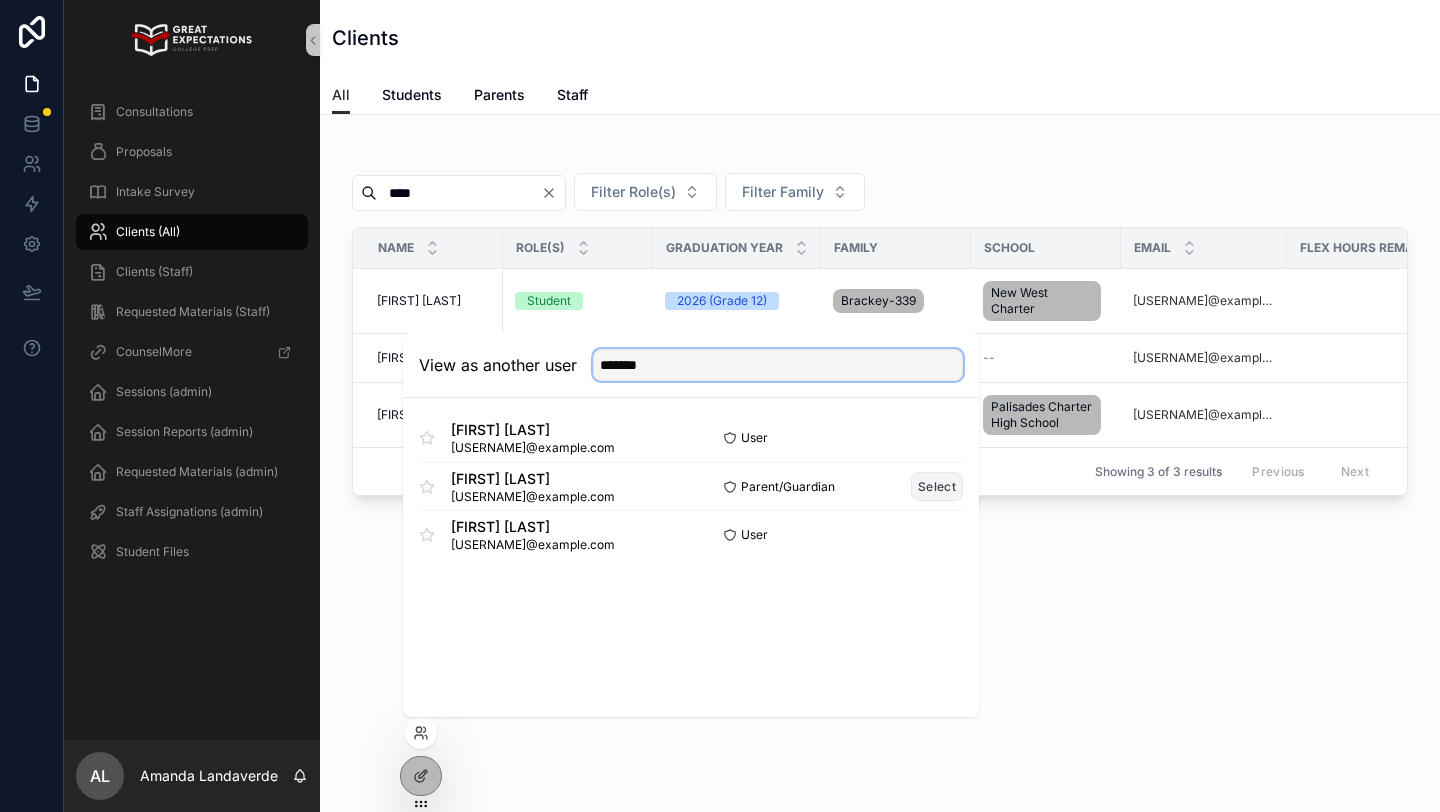 type on "*******" 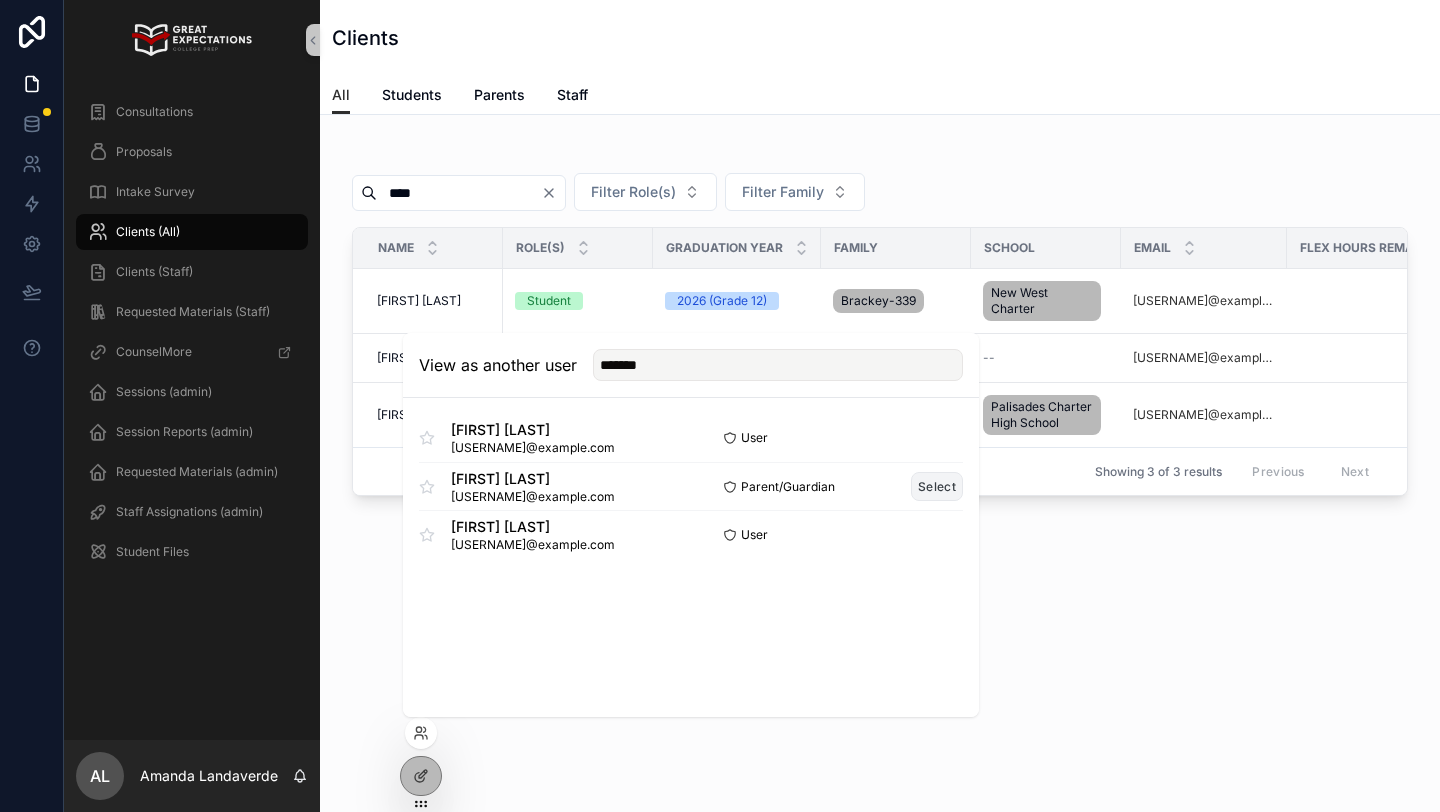 click on "Select" at bounding box center (937, 486) 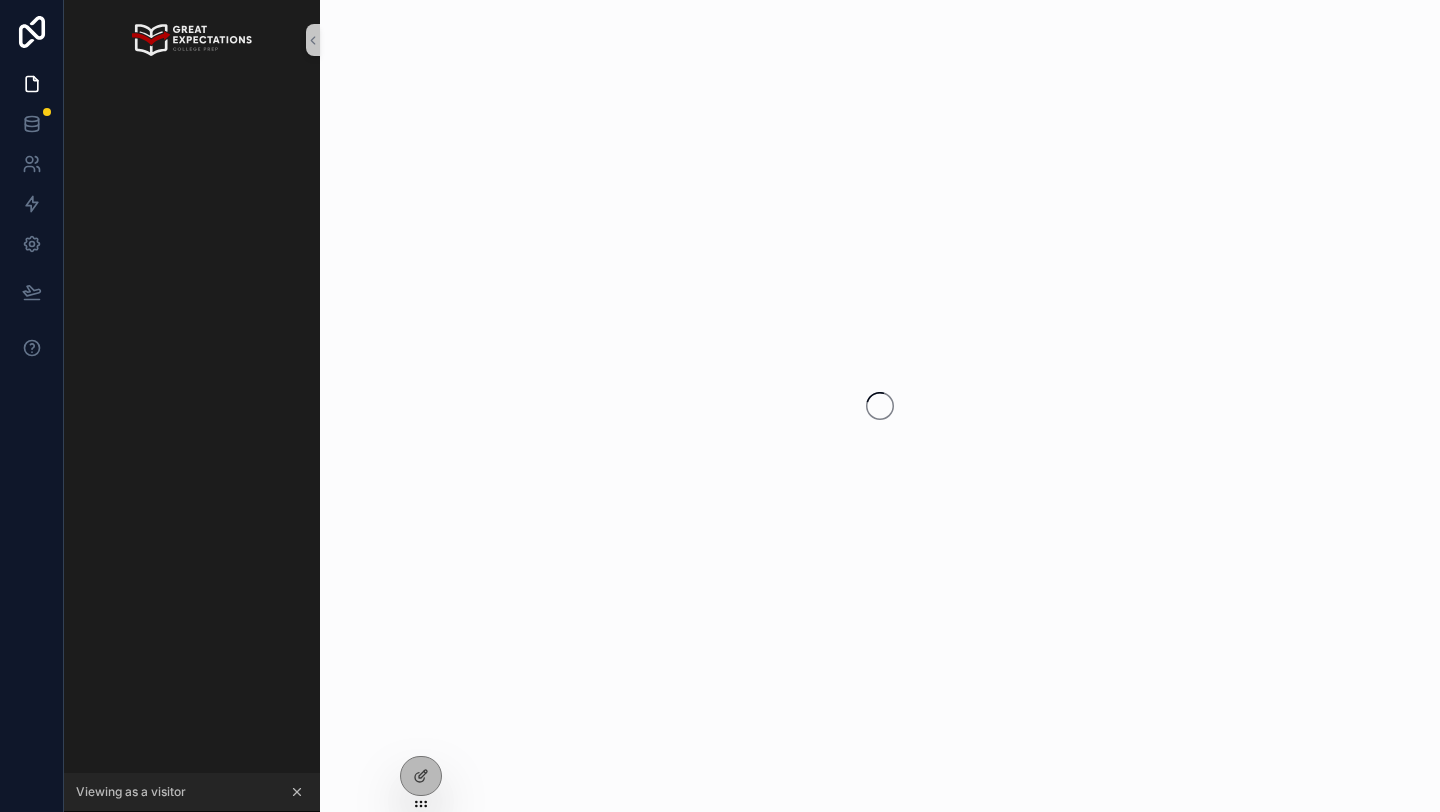 scroll, scrollTop: 0, scrollLeft: 0, axis: both 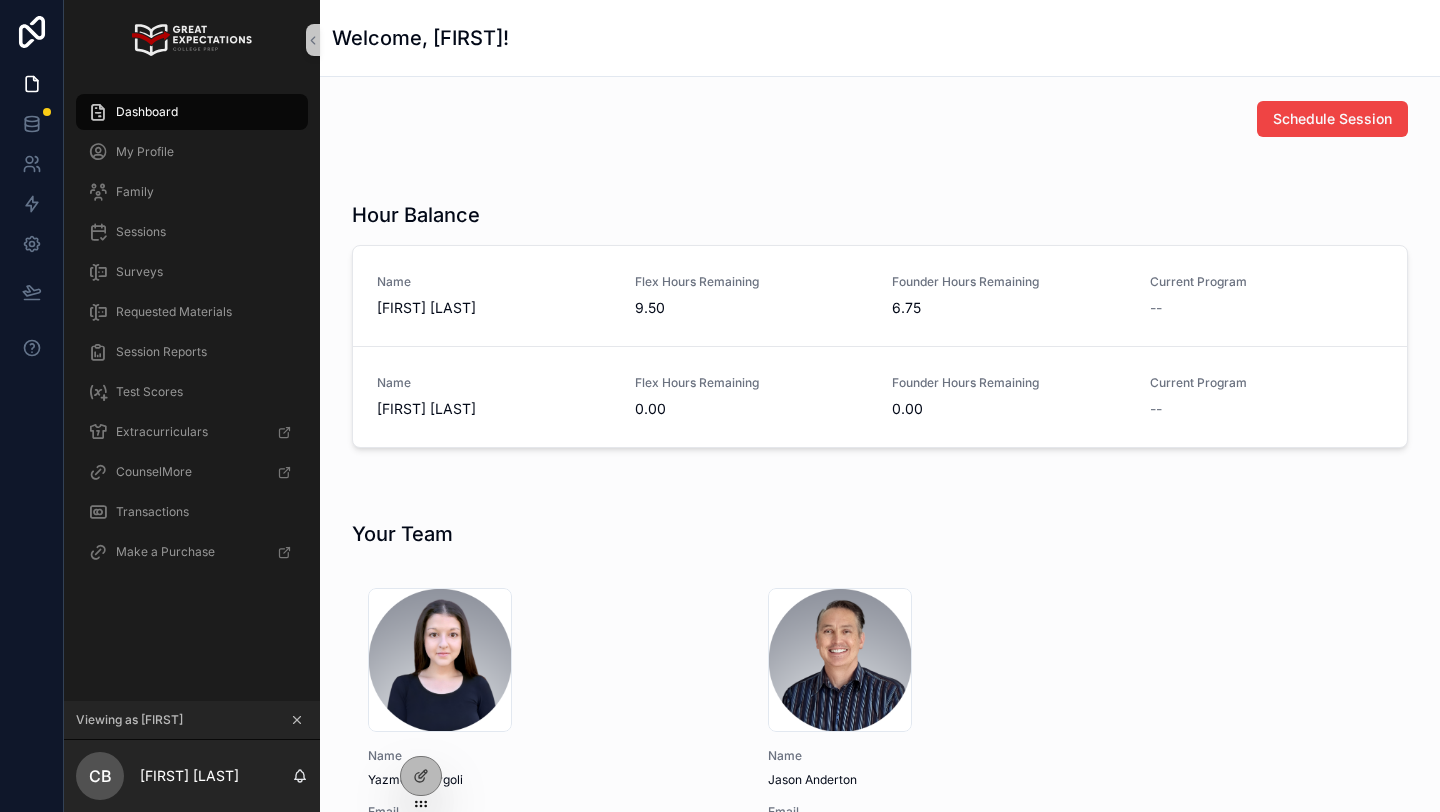click 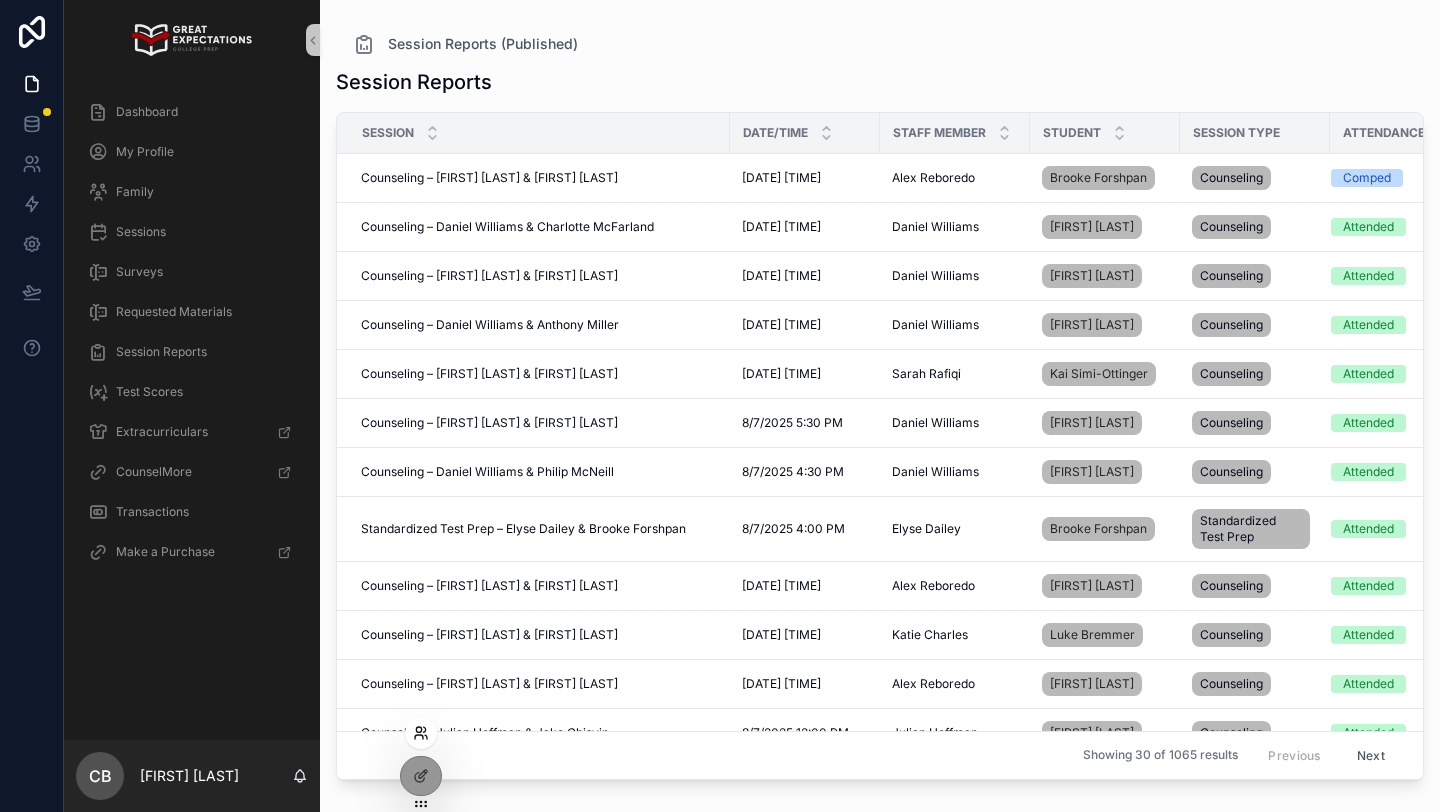 click 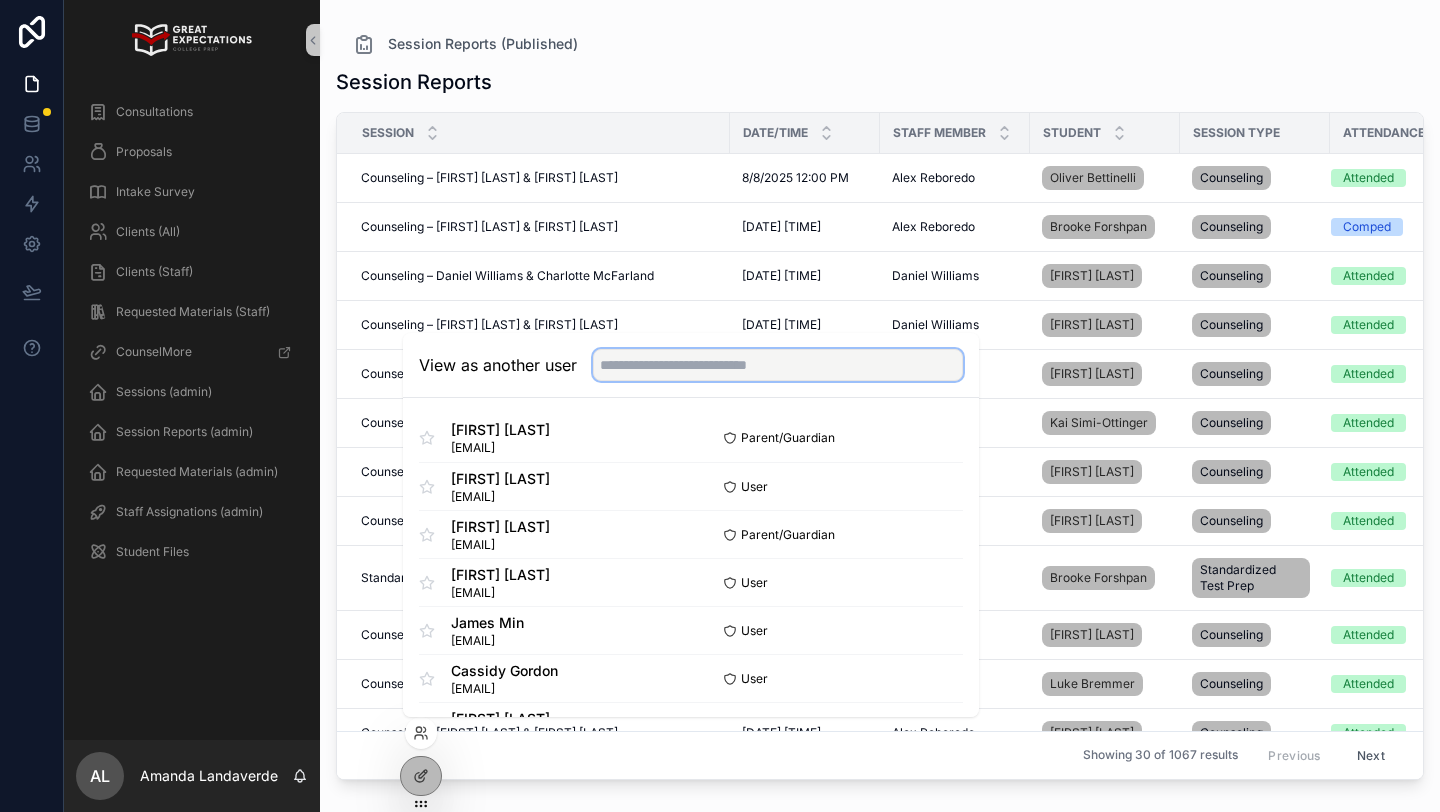 click at bounding box center (778, 365) 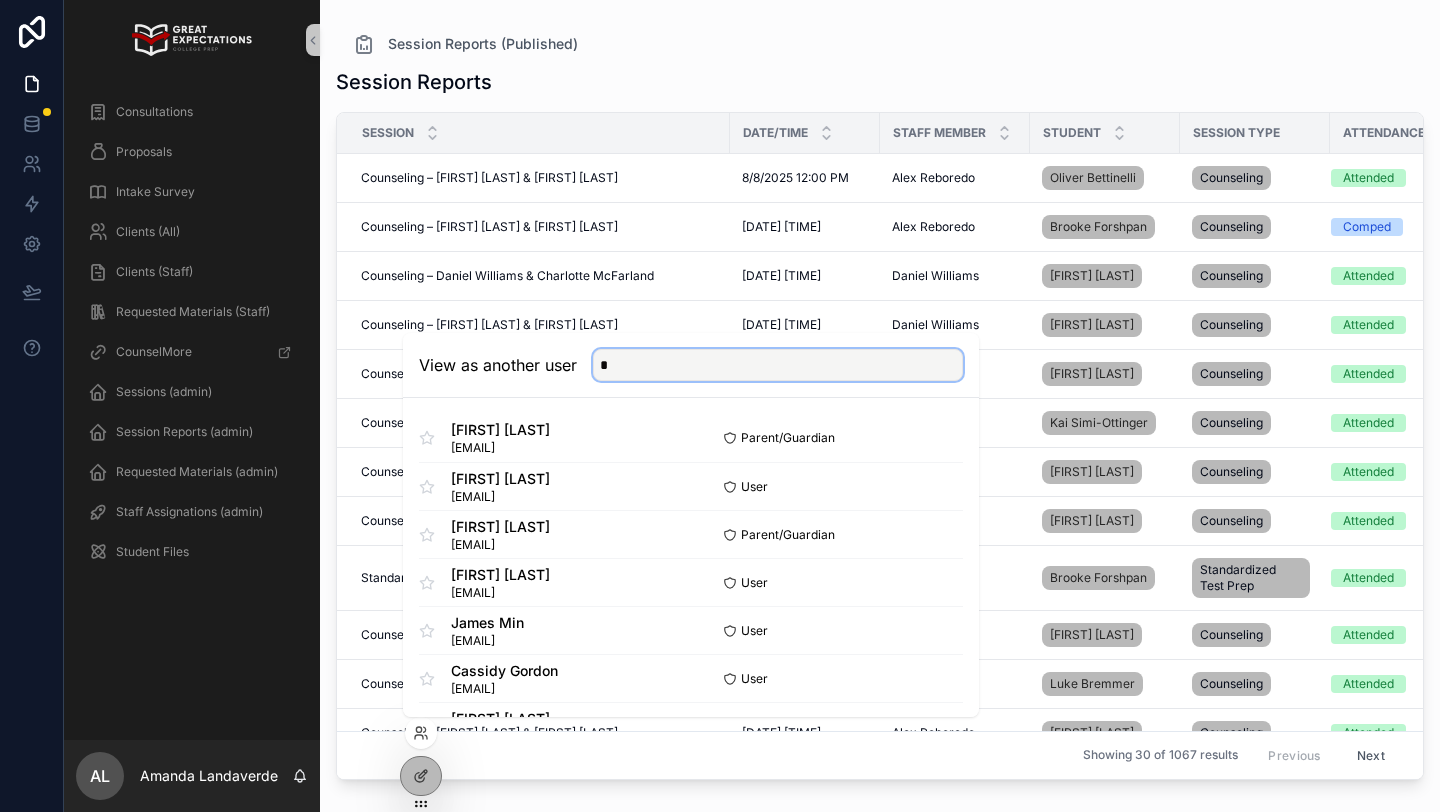 type 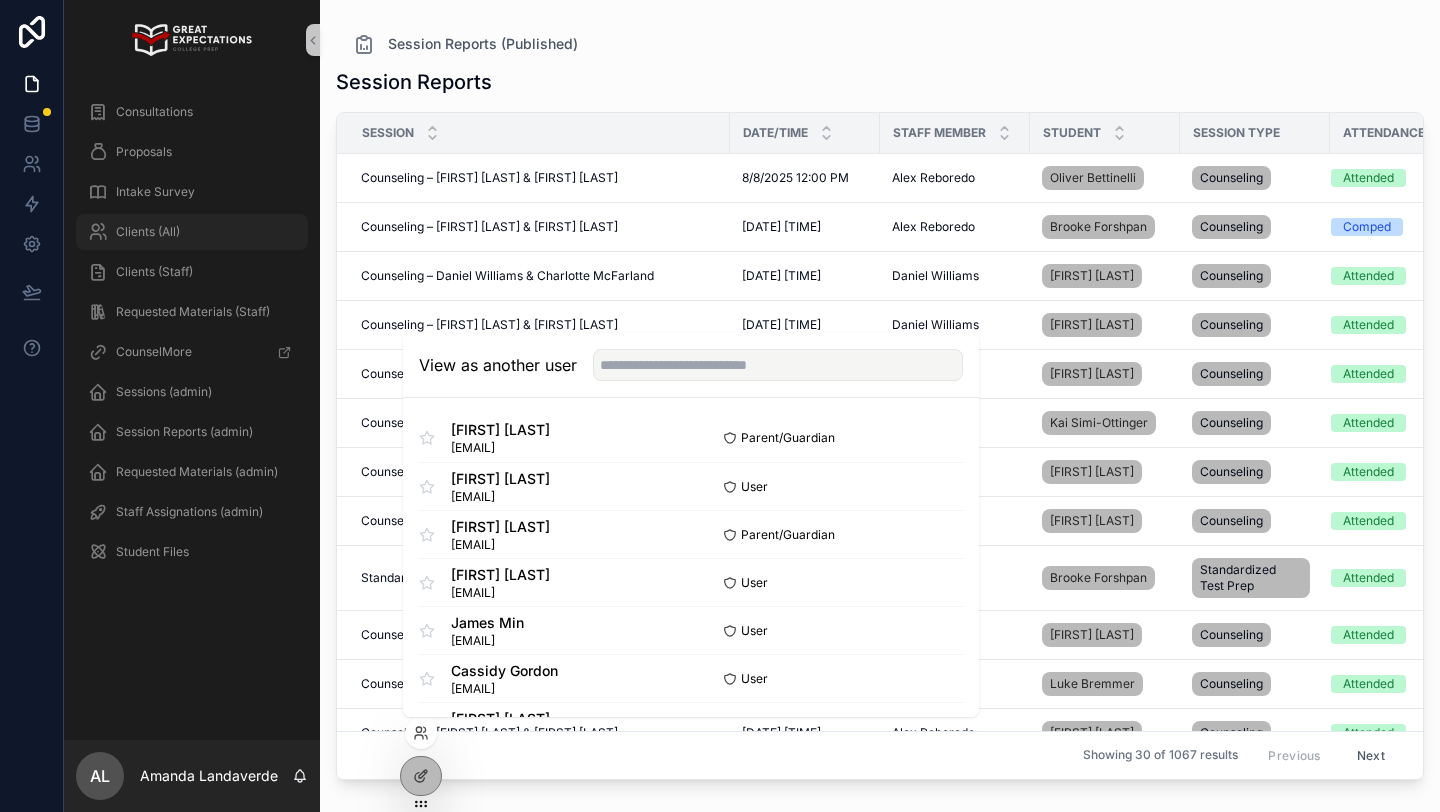 click on "Clients (All)" at bounding box center (192, 232) 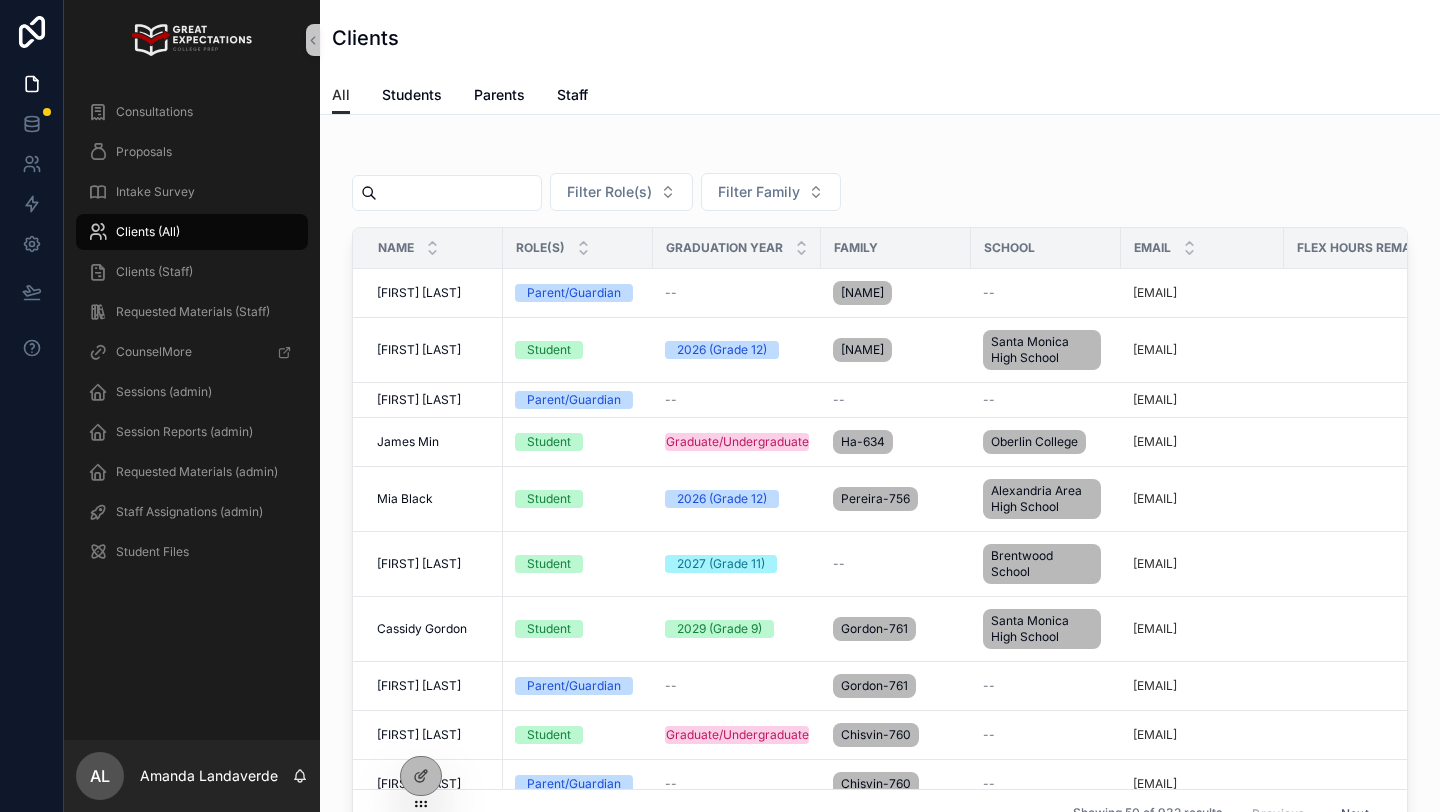 click at bounding box center (459, 193) 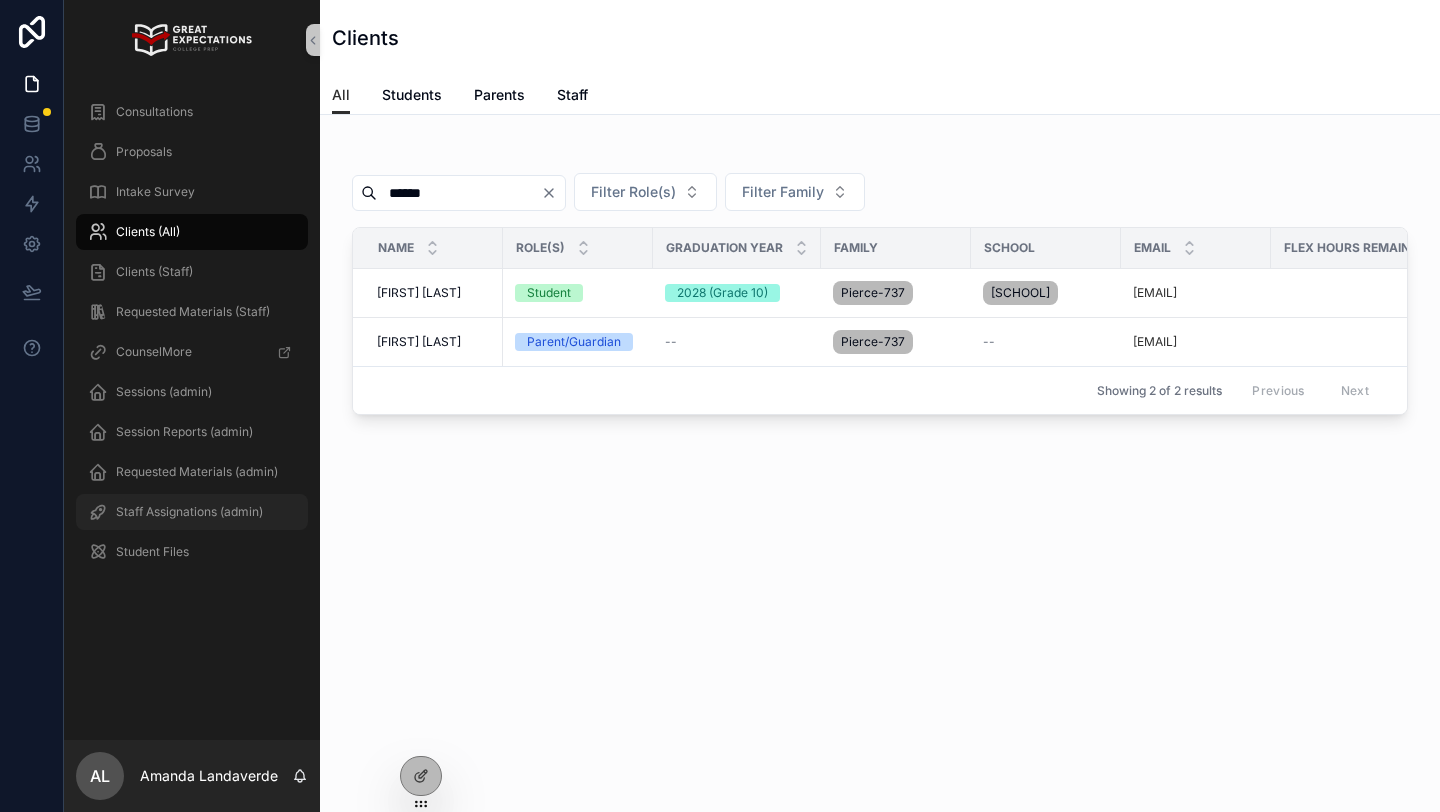 type on "******" 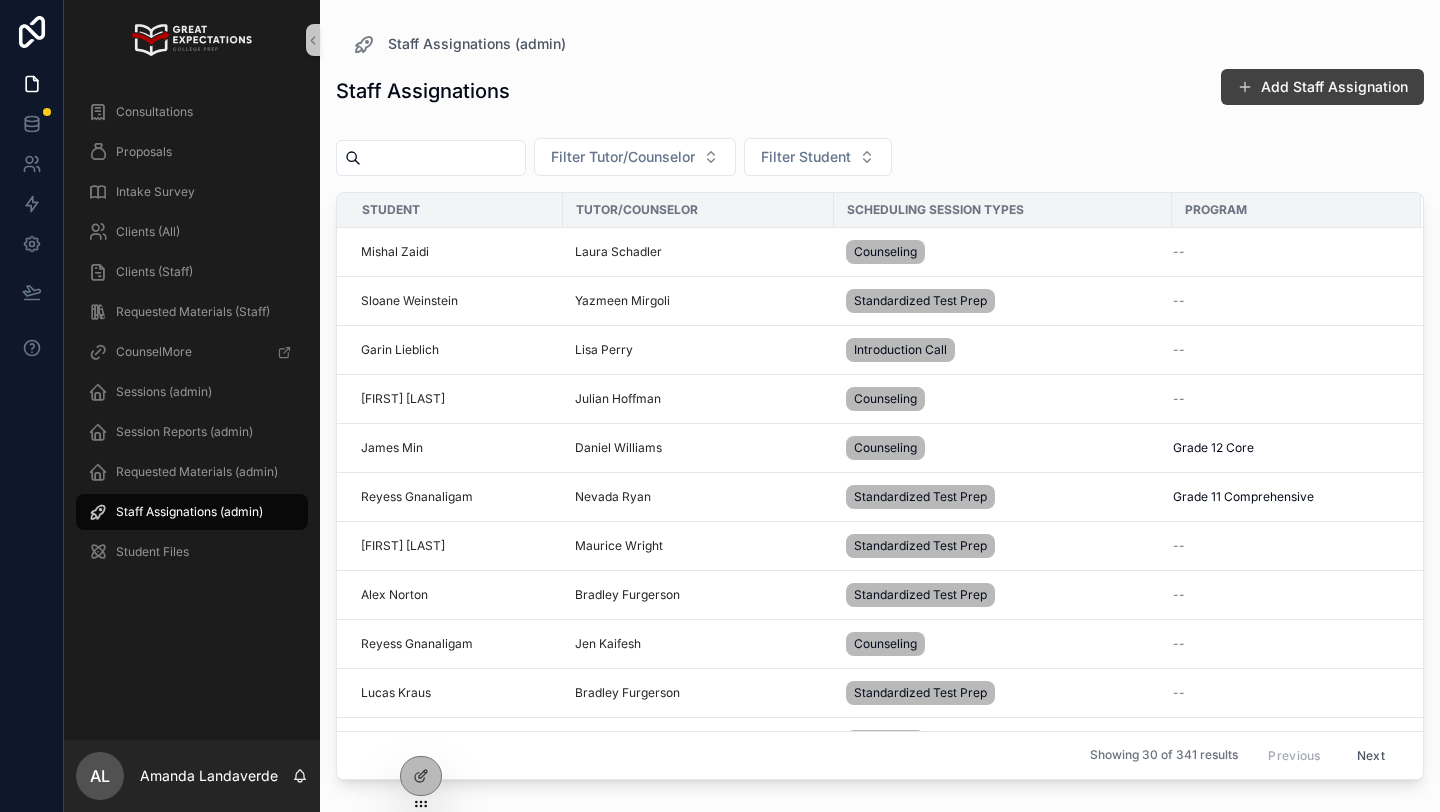 click at bounding box center (1245, 87) 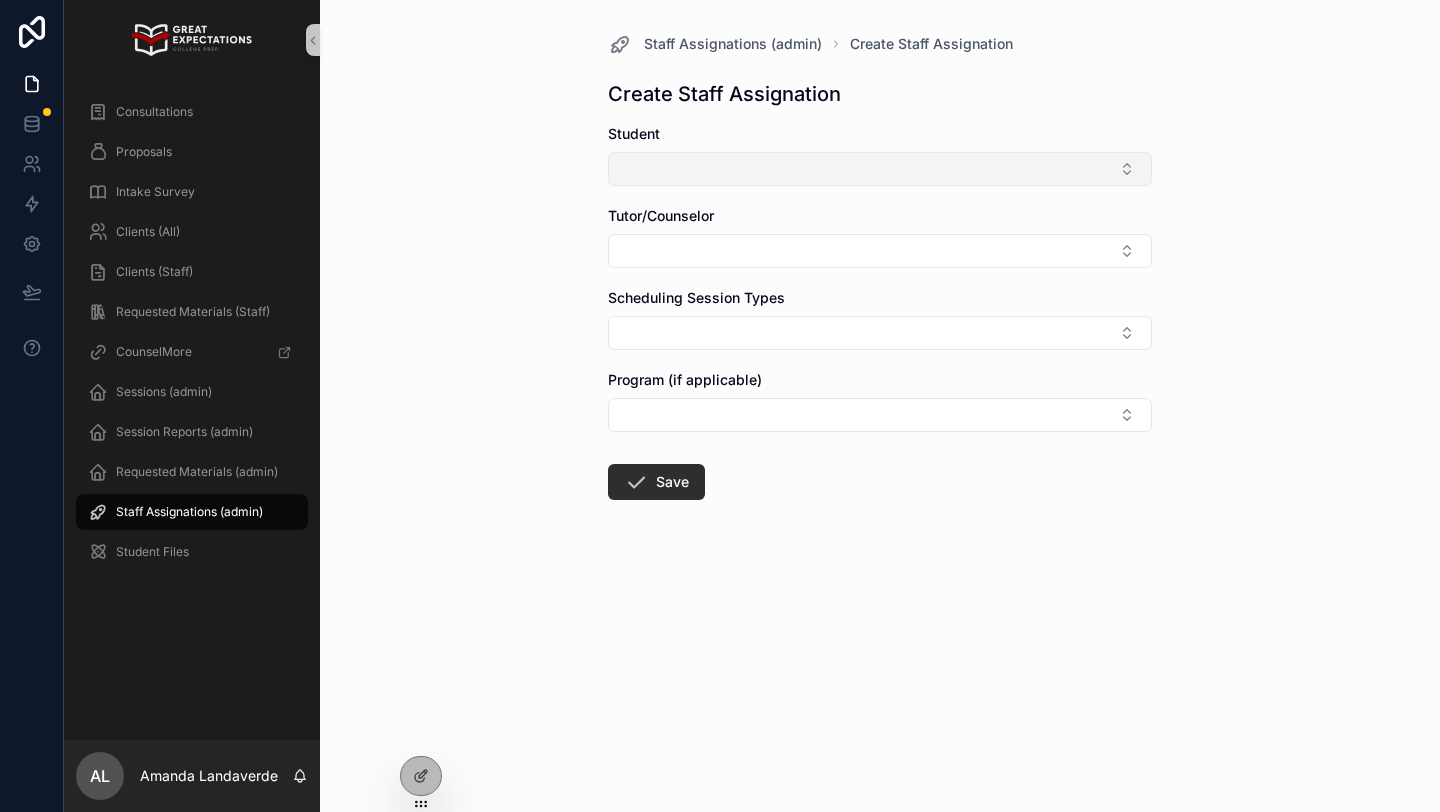 click at bounding box center [880, 169] 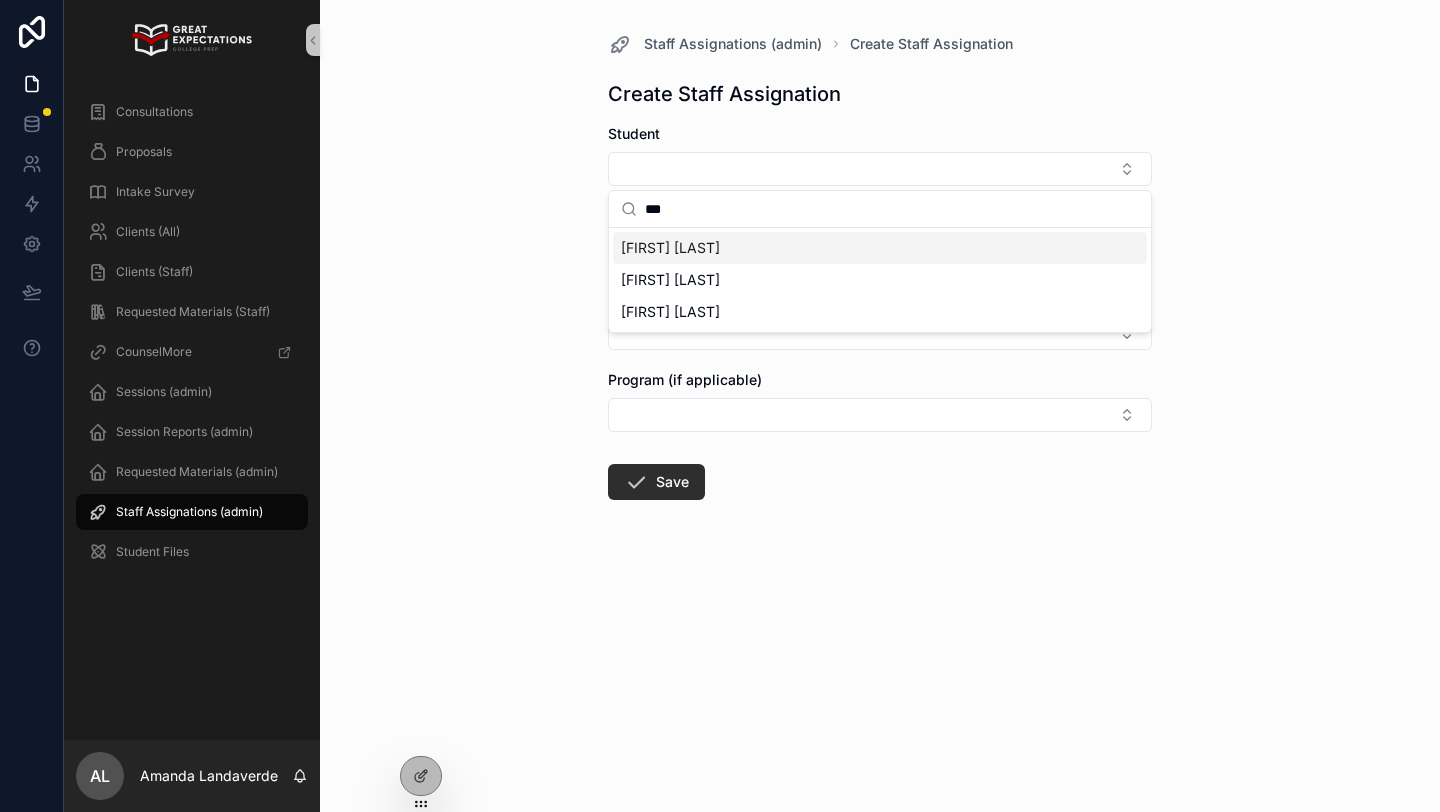 type on "***" 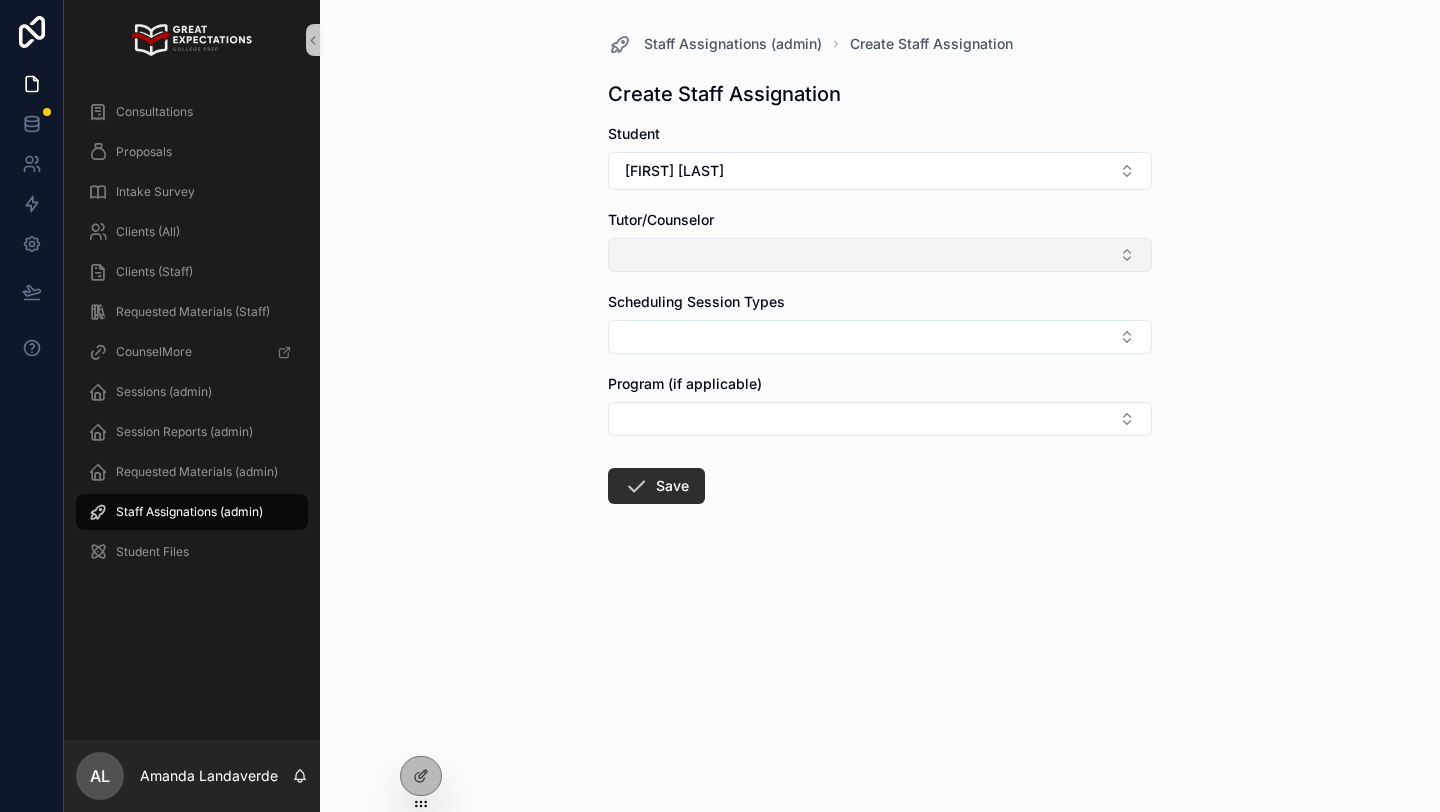 click at bounding box center [880, 255] 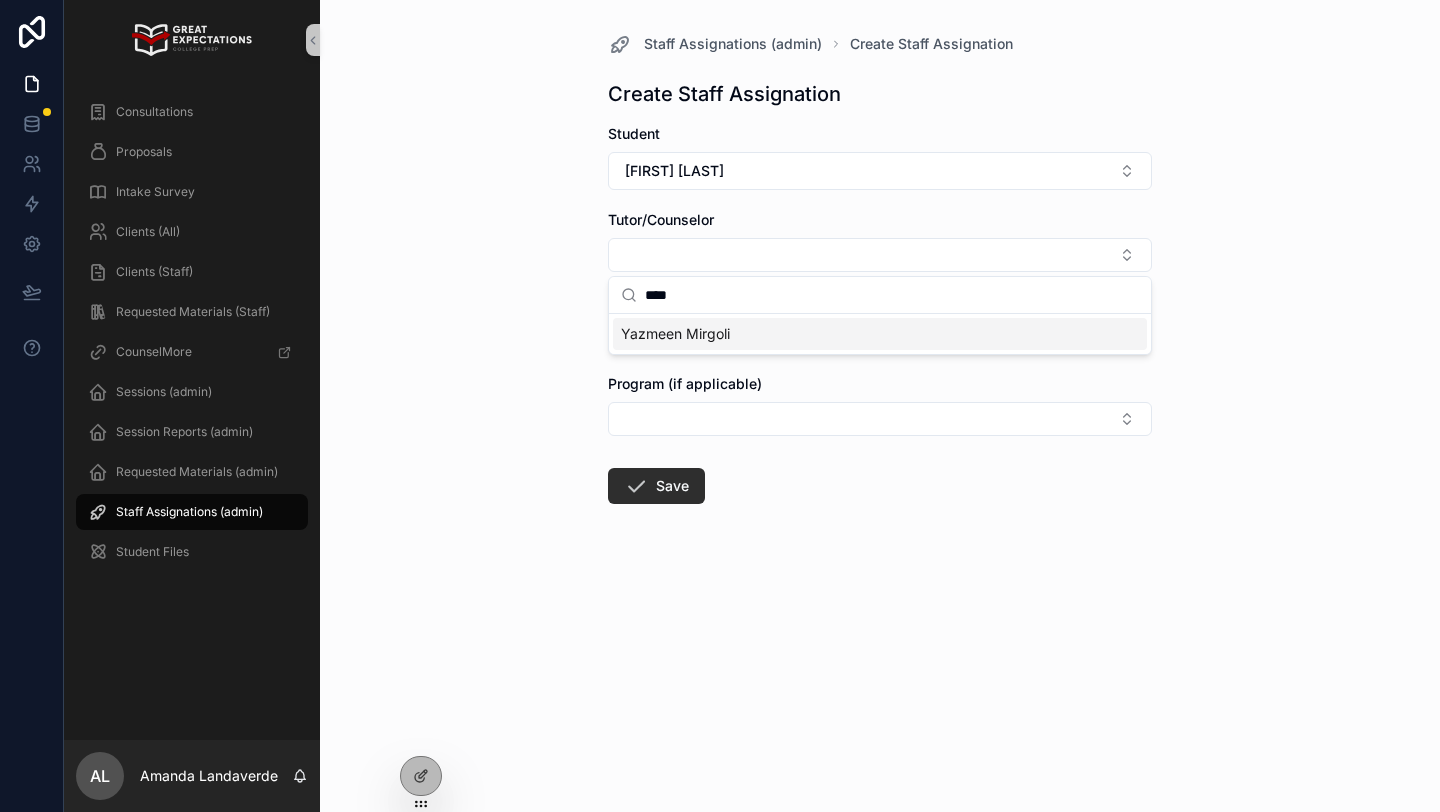 type on "****" 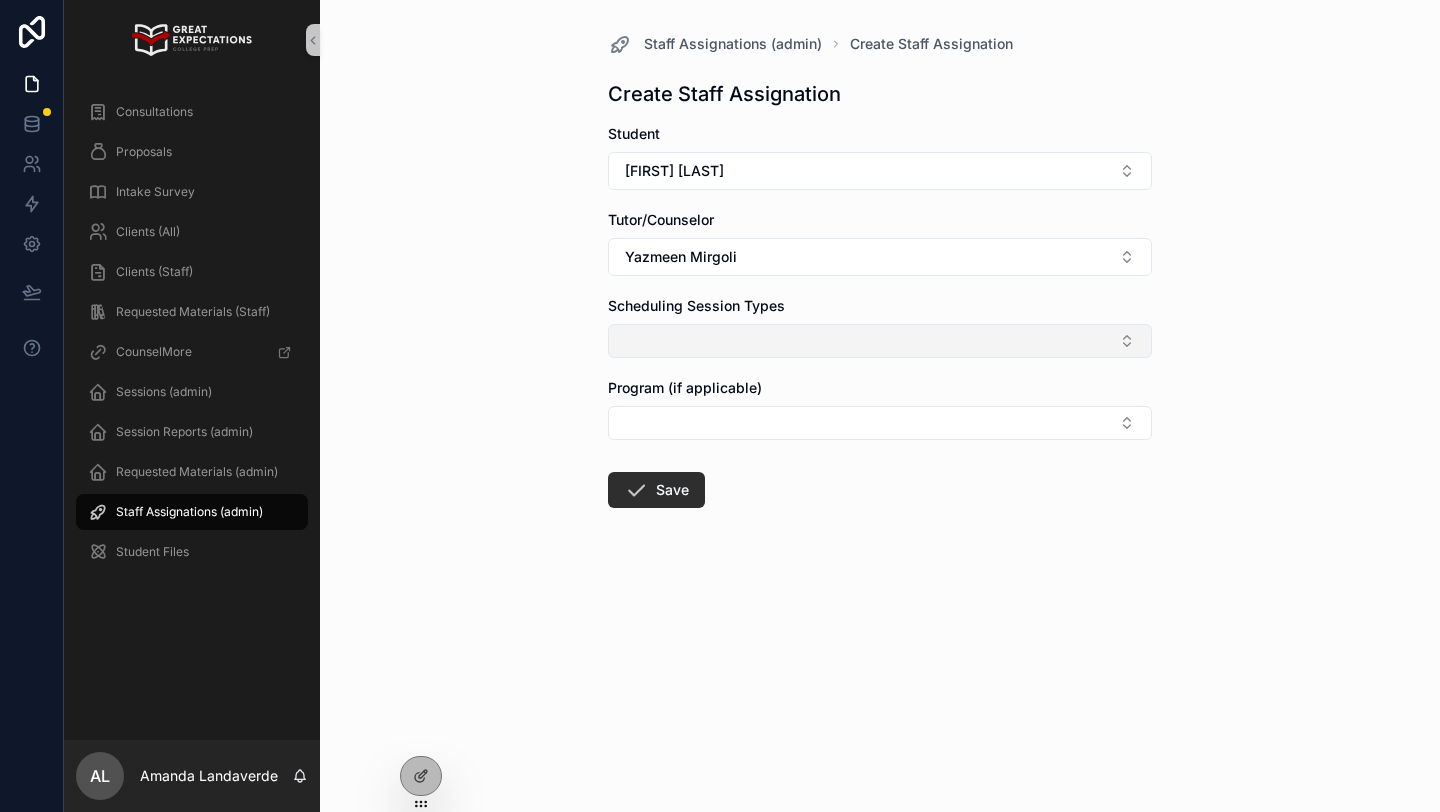 click at bounding box center [880, 341] 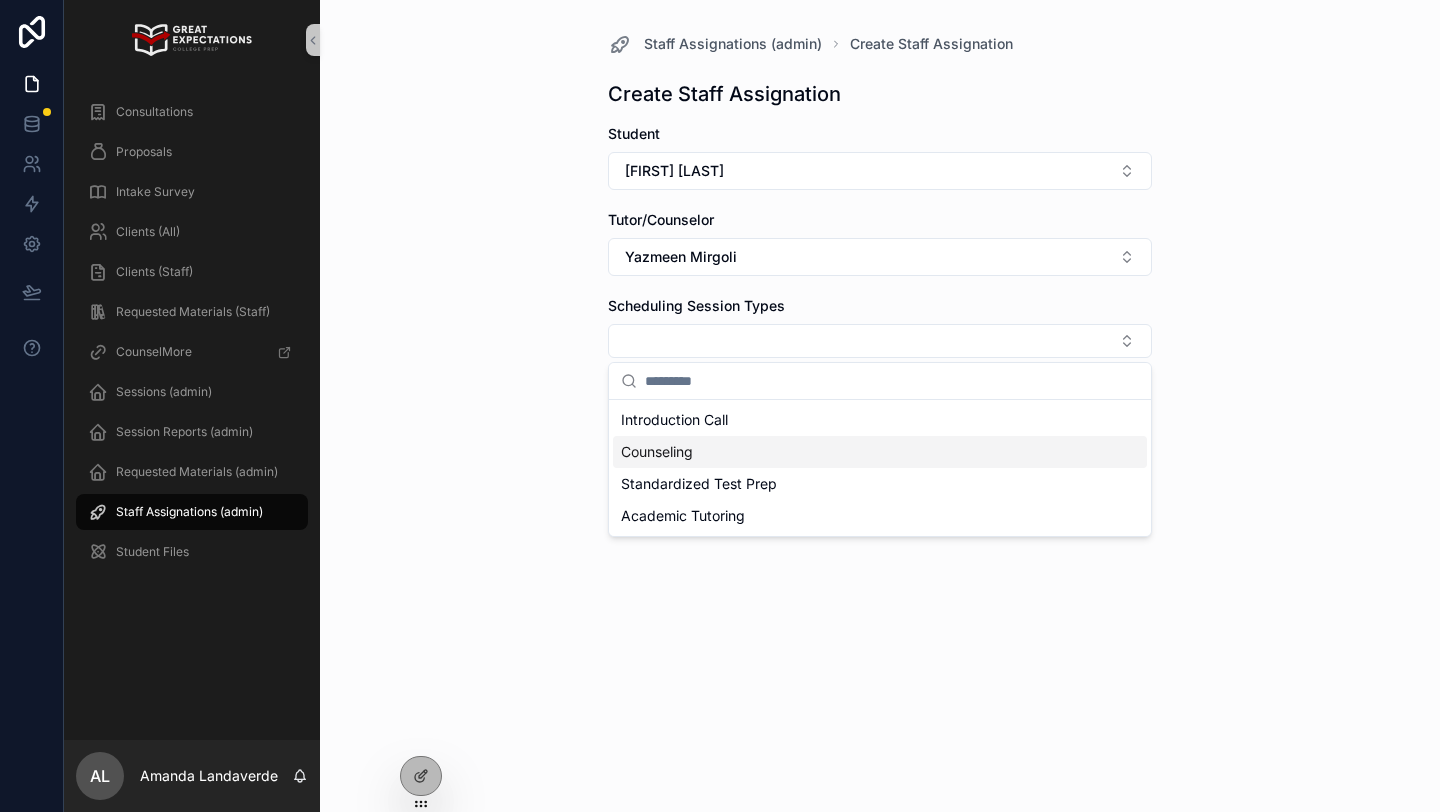 click on "Counseling" at bounding box center (657, 452) 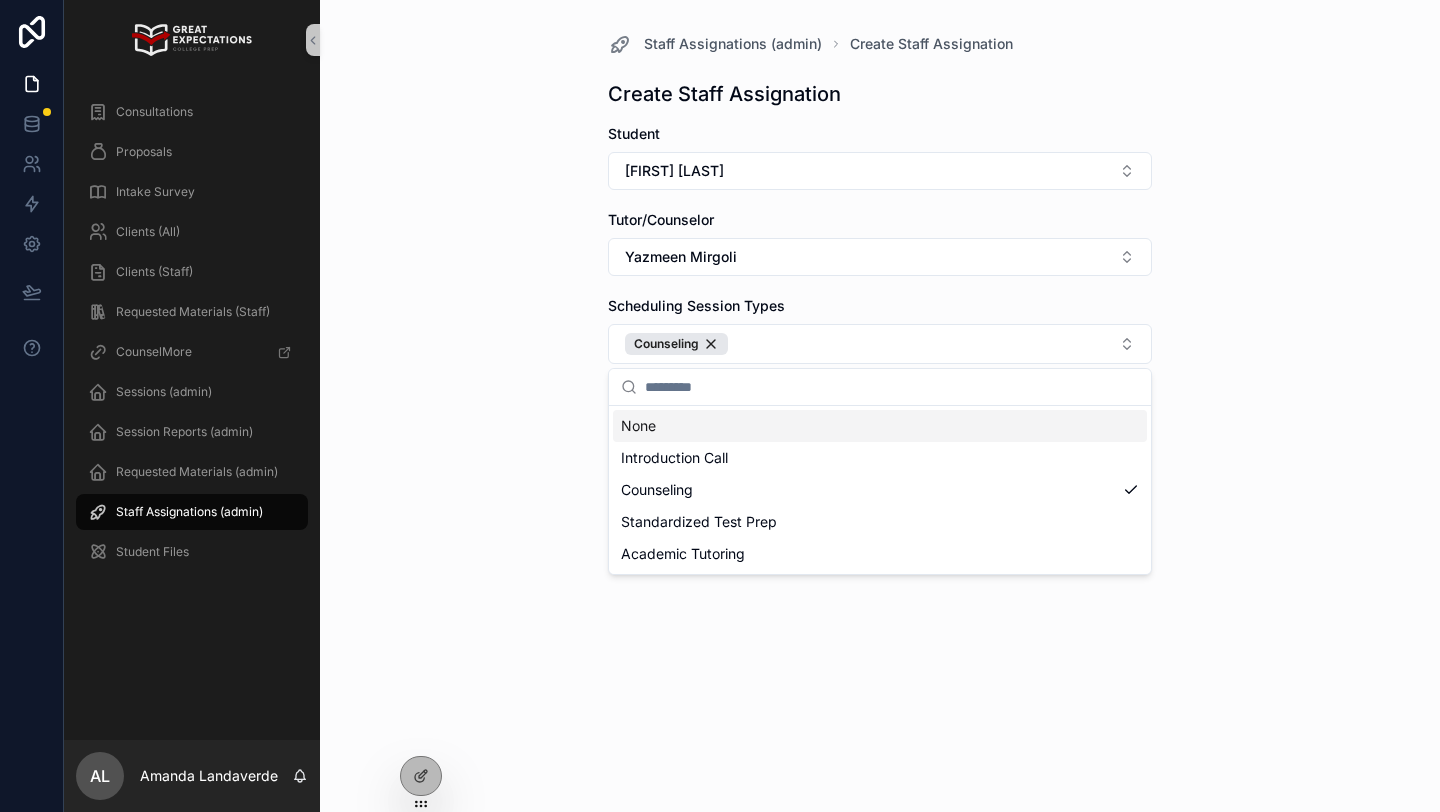 click on "Student [FIRST] [LAST] Tutor/Counselor [FIRST] [LAST] Scheduling Session Types Counseling Program (if applicable) Save" at bounding box center (880, 406) 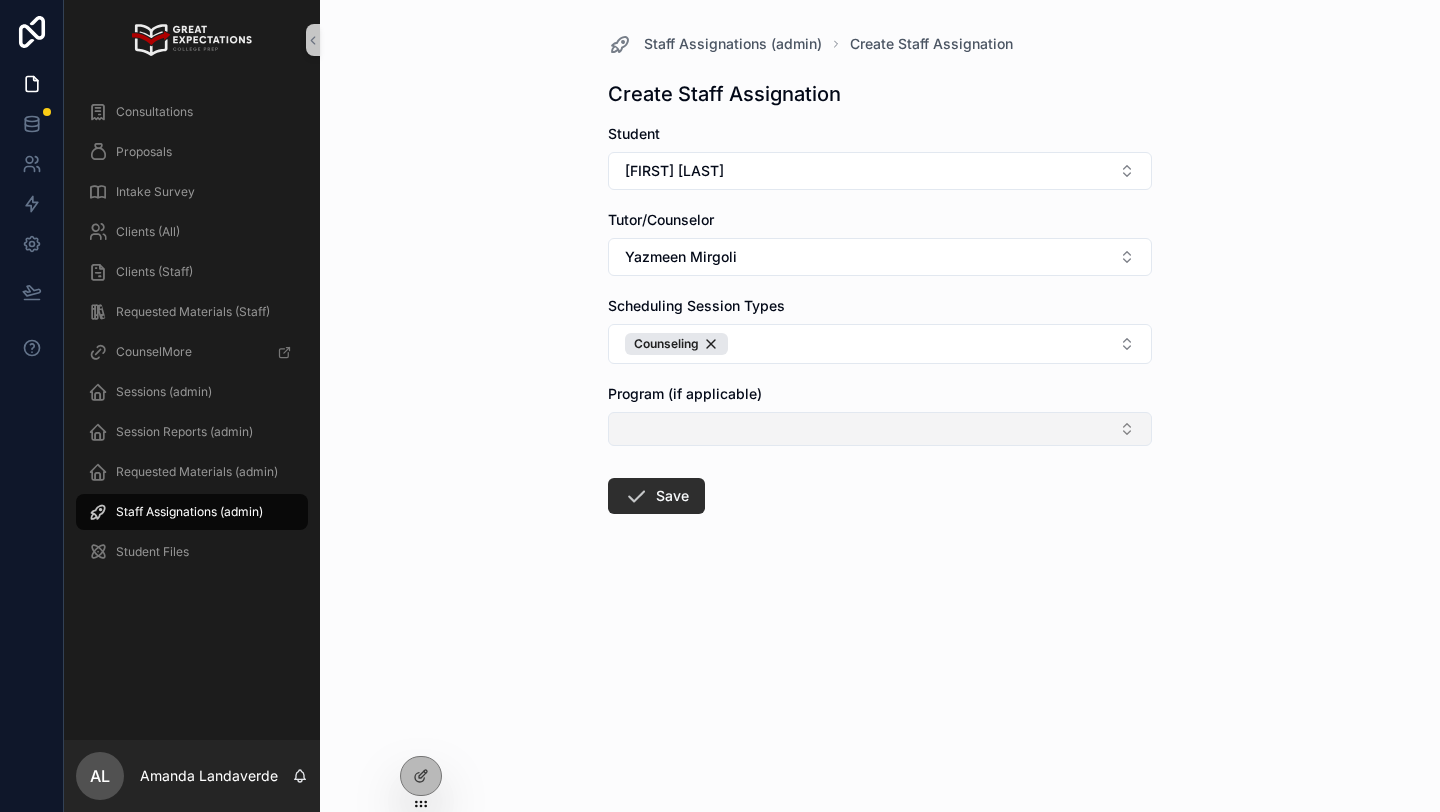click at bounding box center [880, 429] 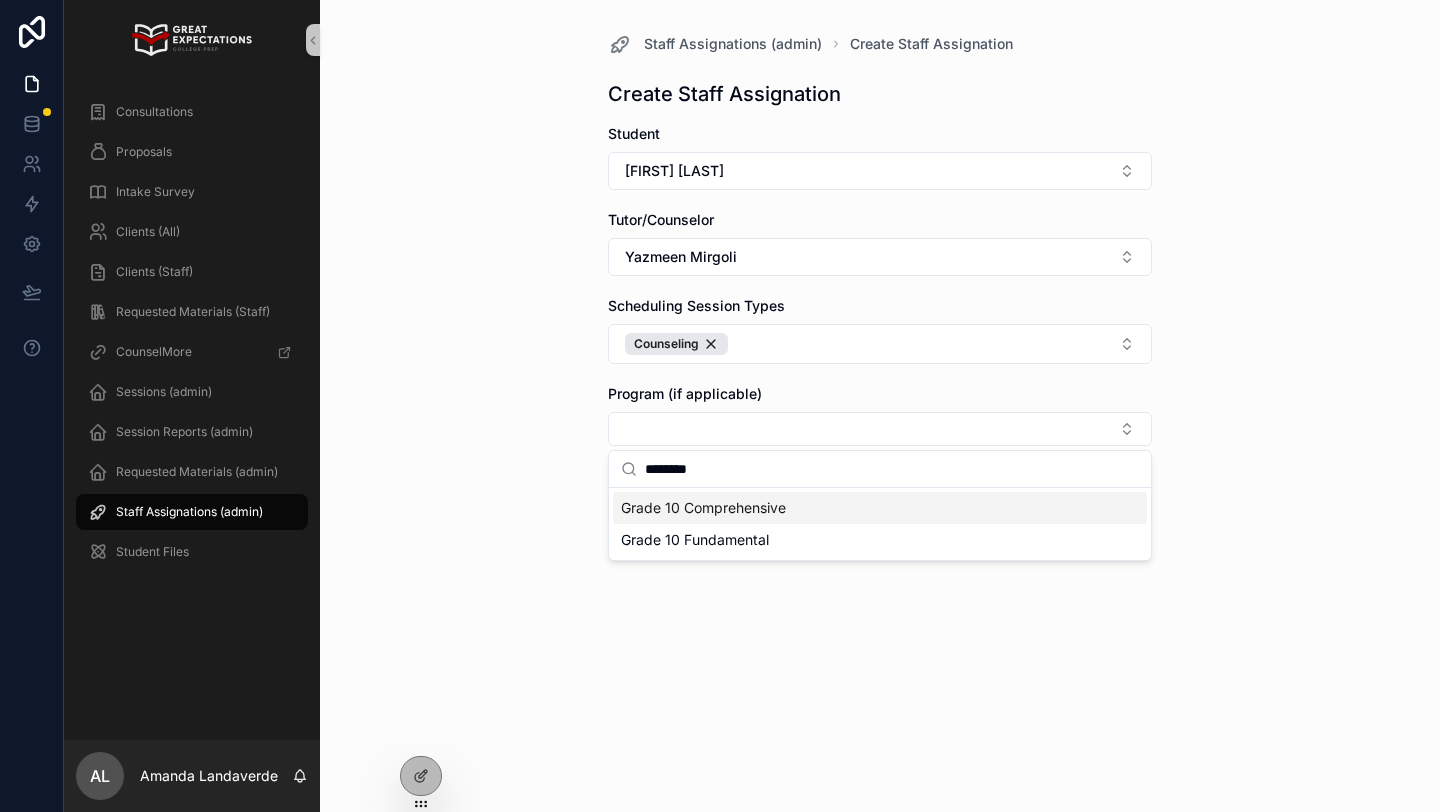 type on "********" 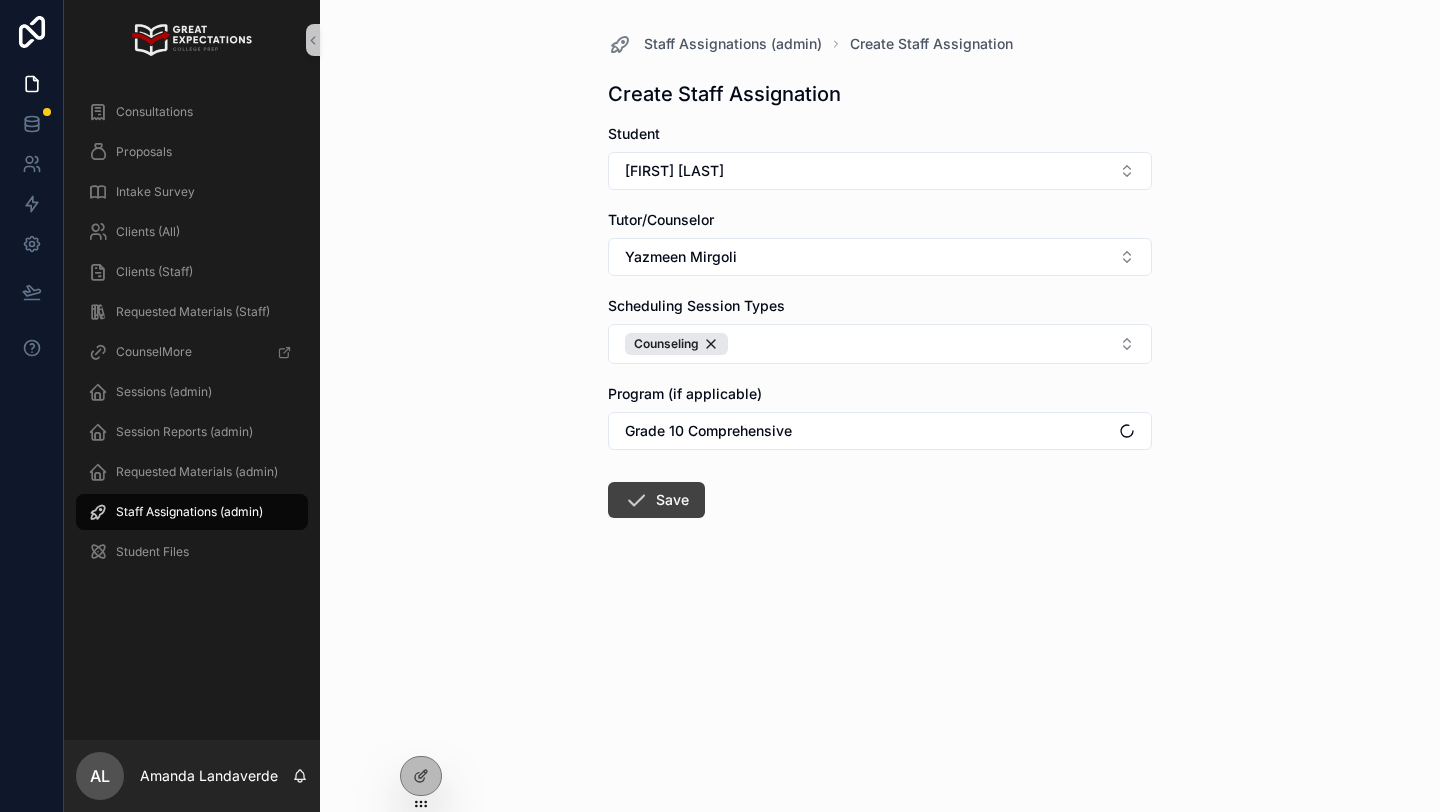 click on "Save" at bounding box center [656, 500] 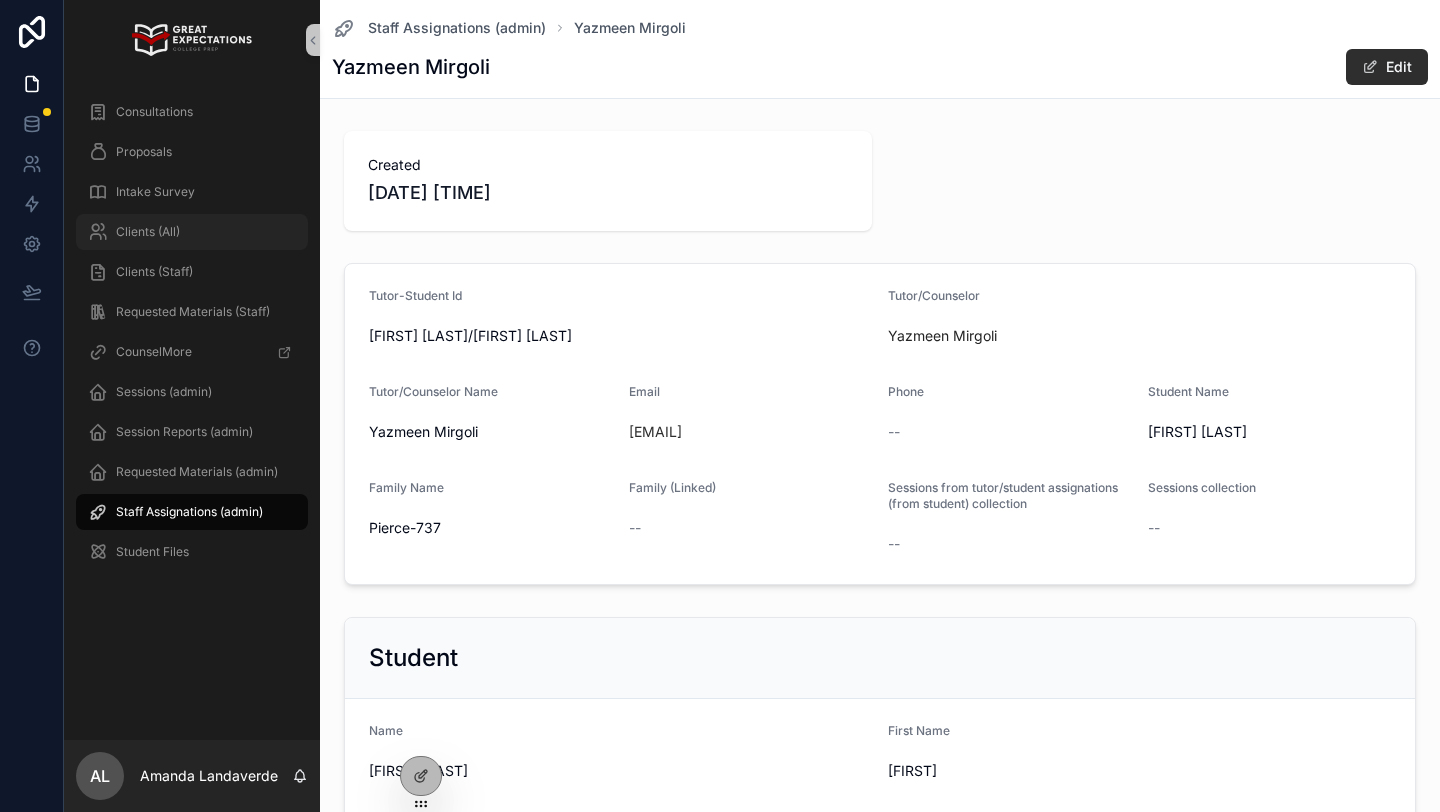click on "Clients (All)" at bounding box center (148, 232) 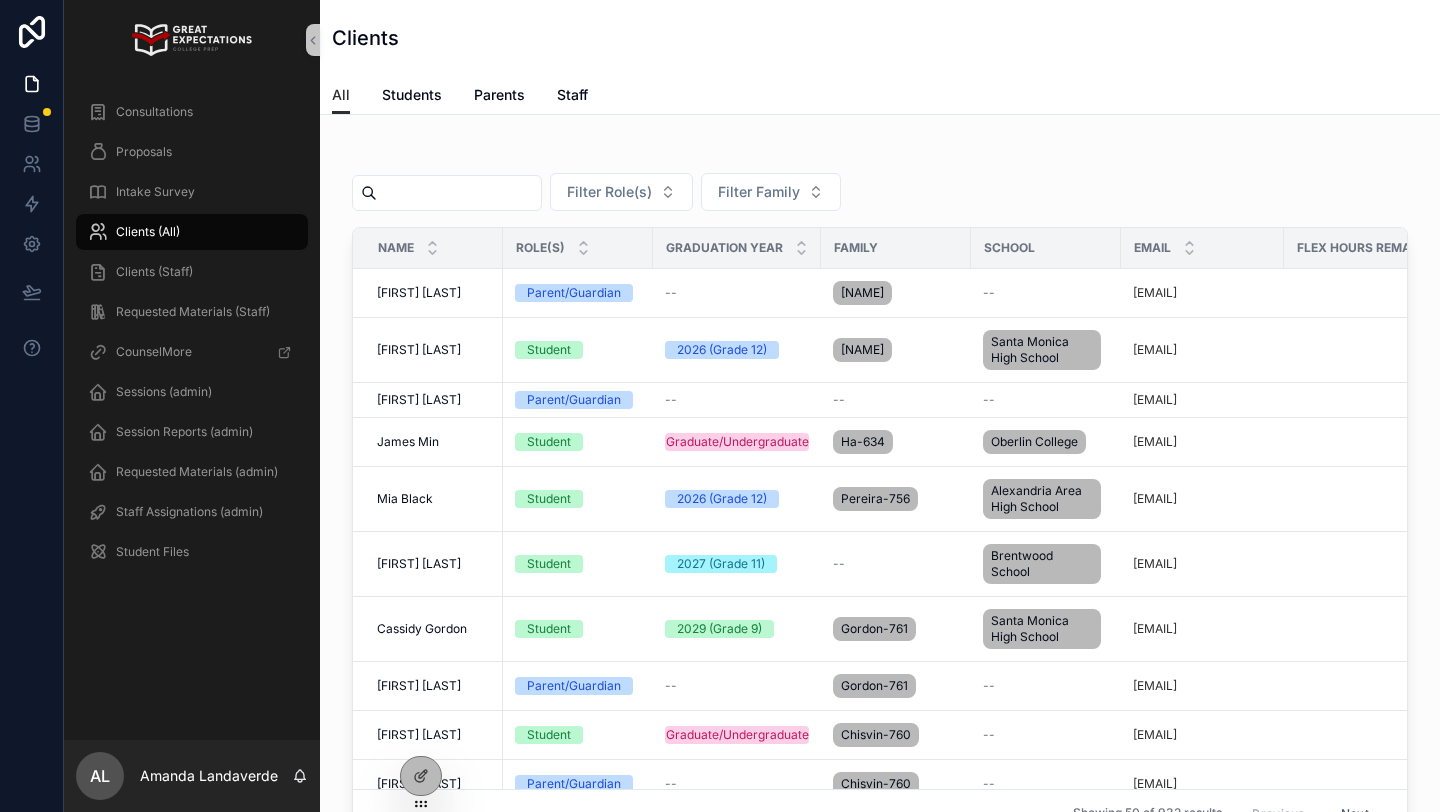 click at bounding box center (459, 193) 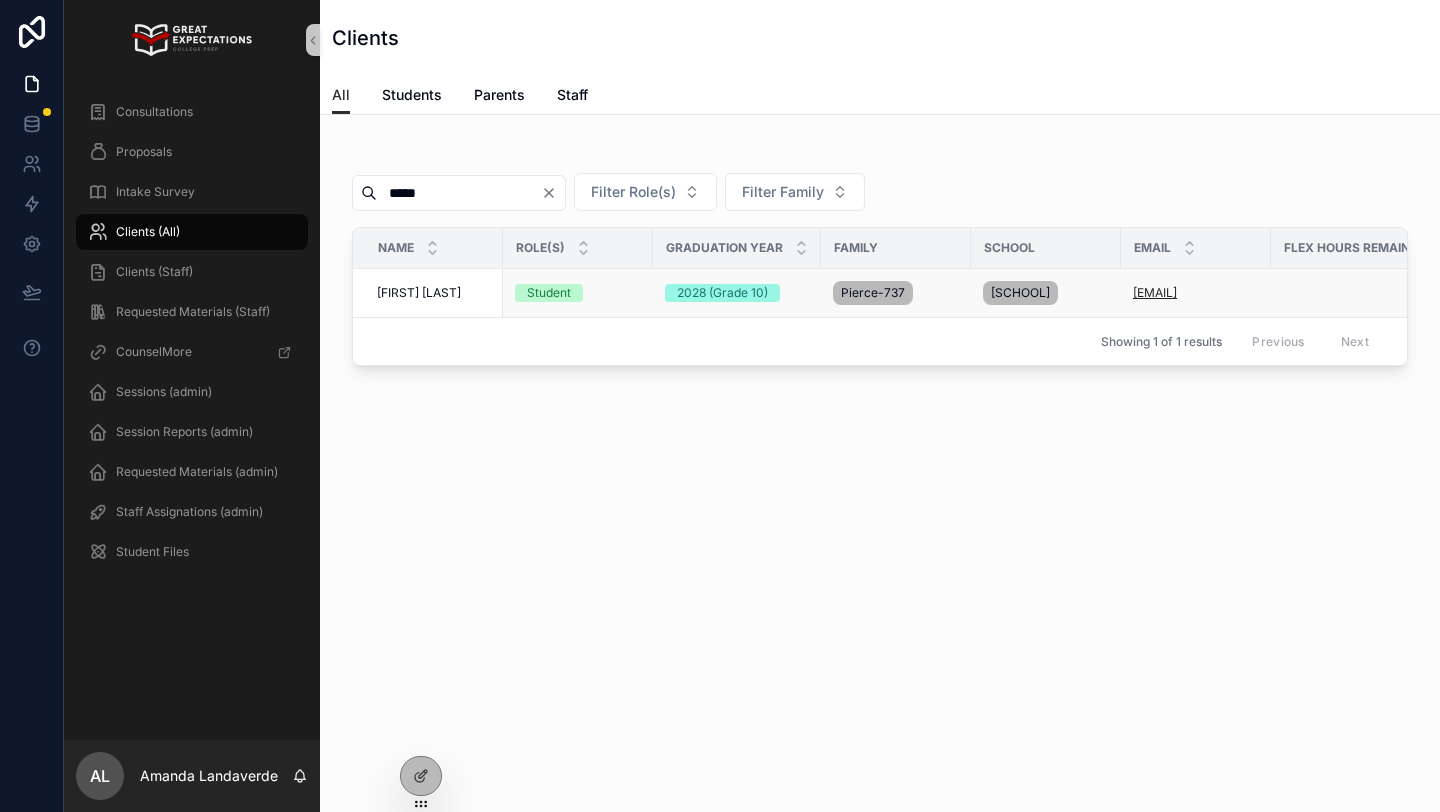 type on "*****" 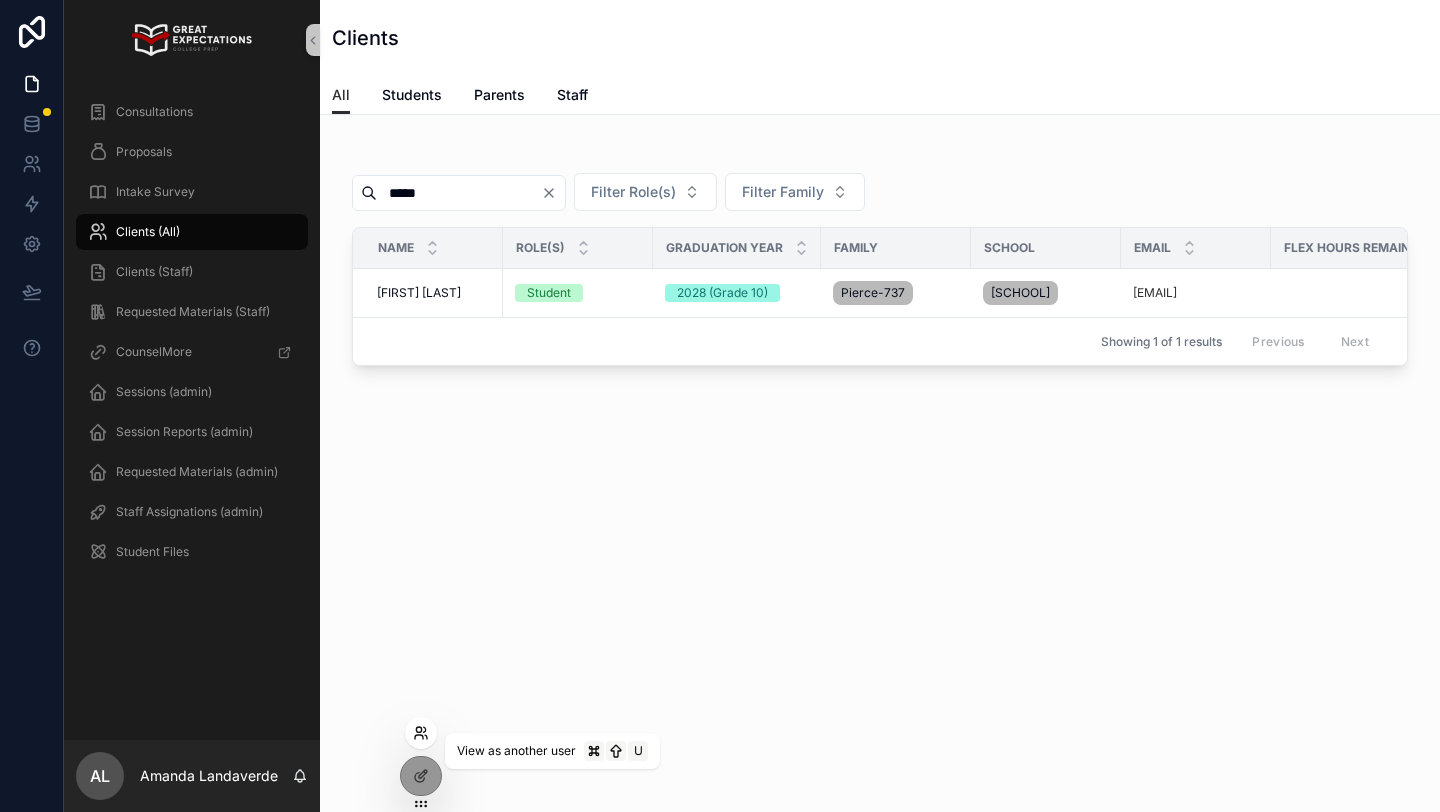 click 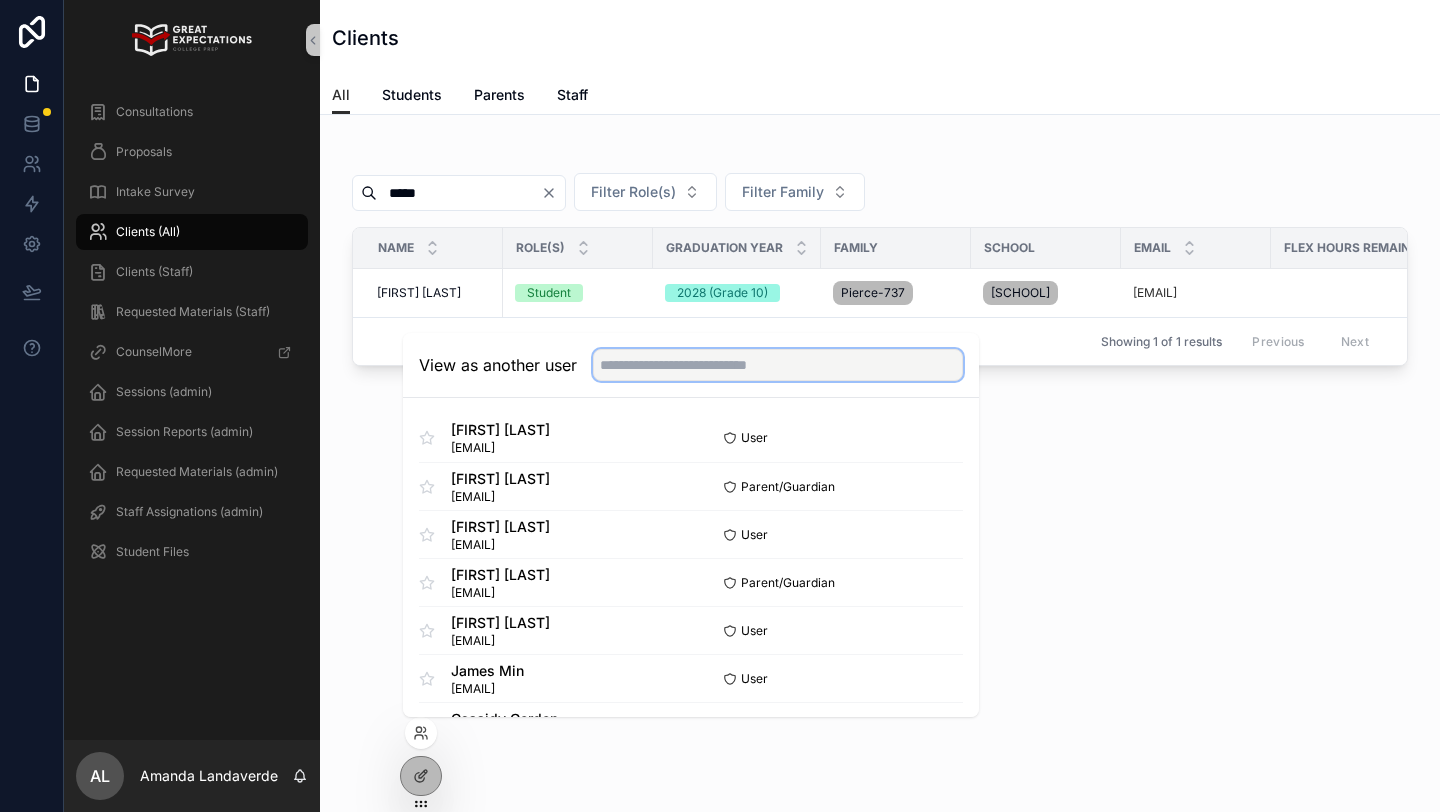 click at bounding box center (778, 365) 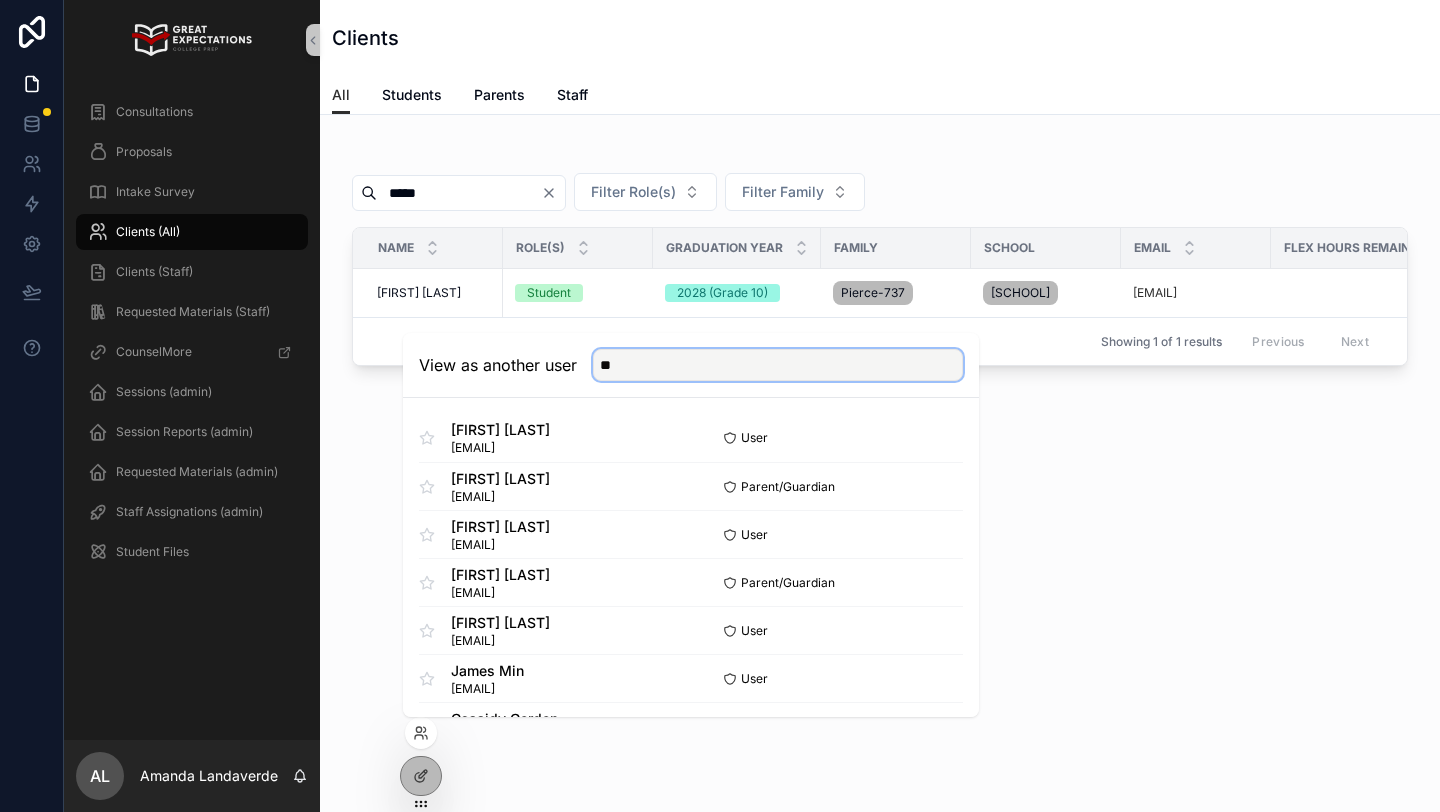 type on "*" 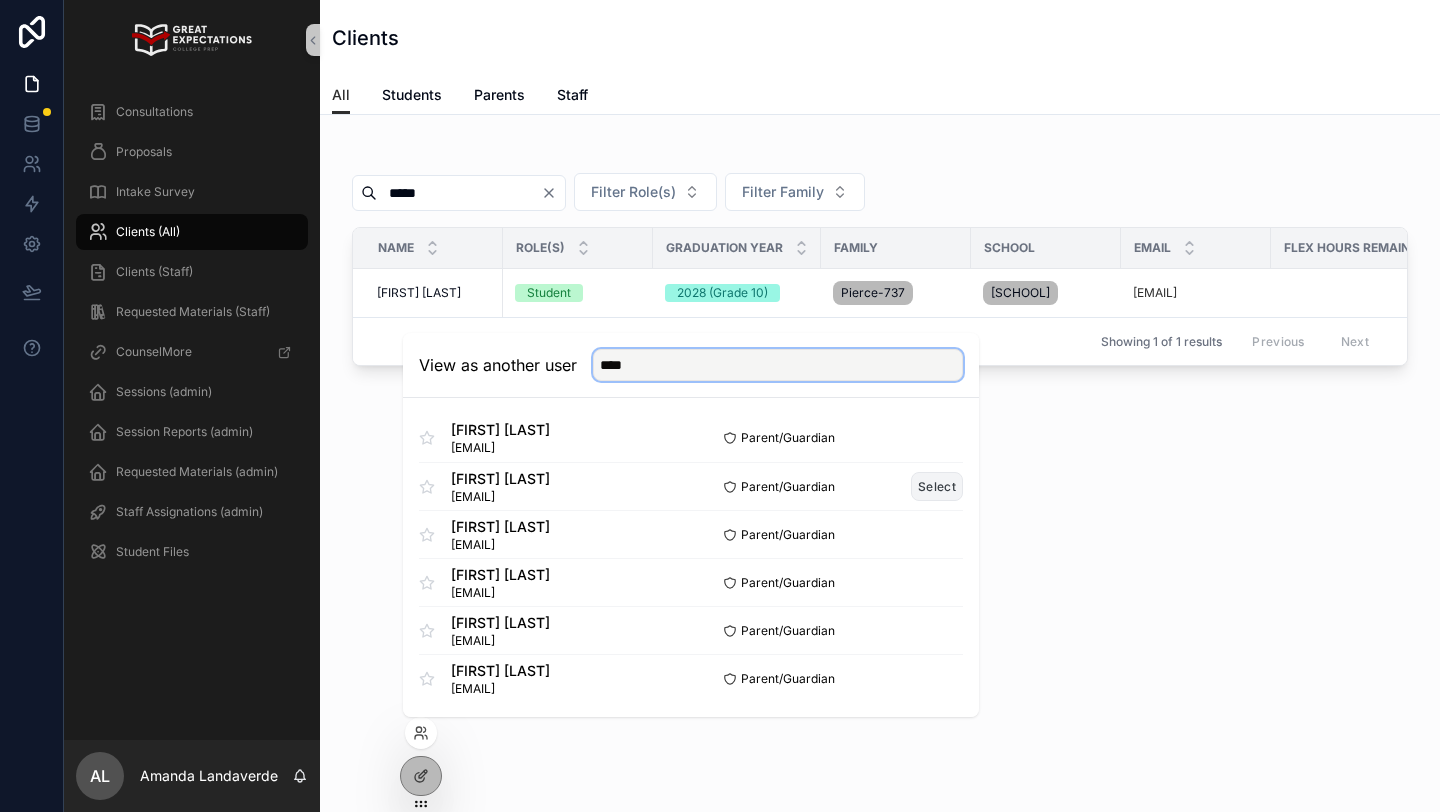 type on "****" 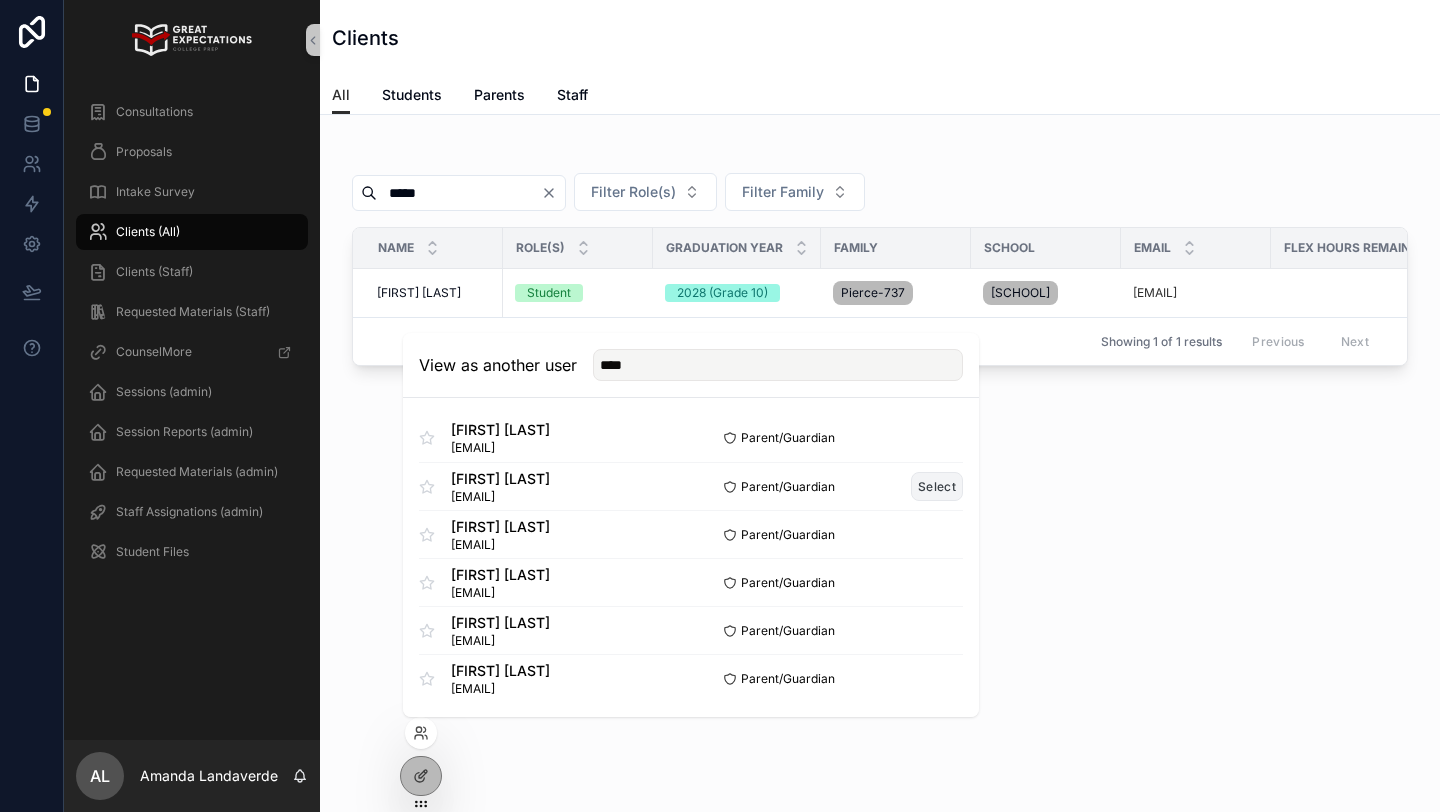 click on "Select" at bounding box center (937, 486) 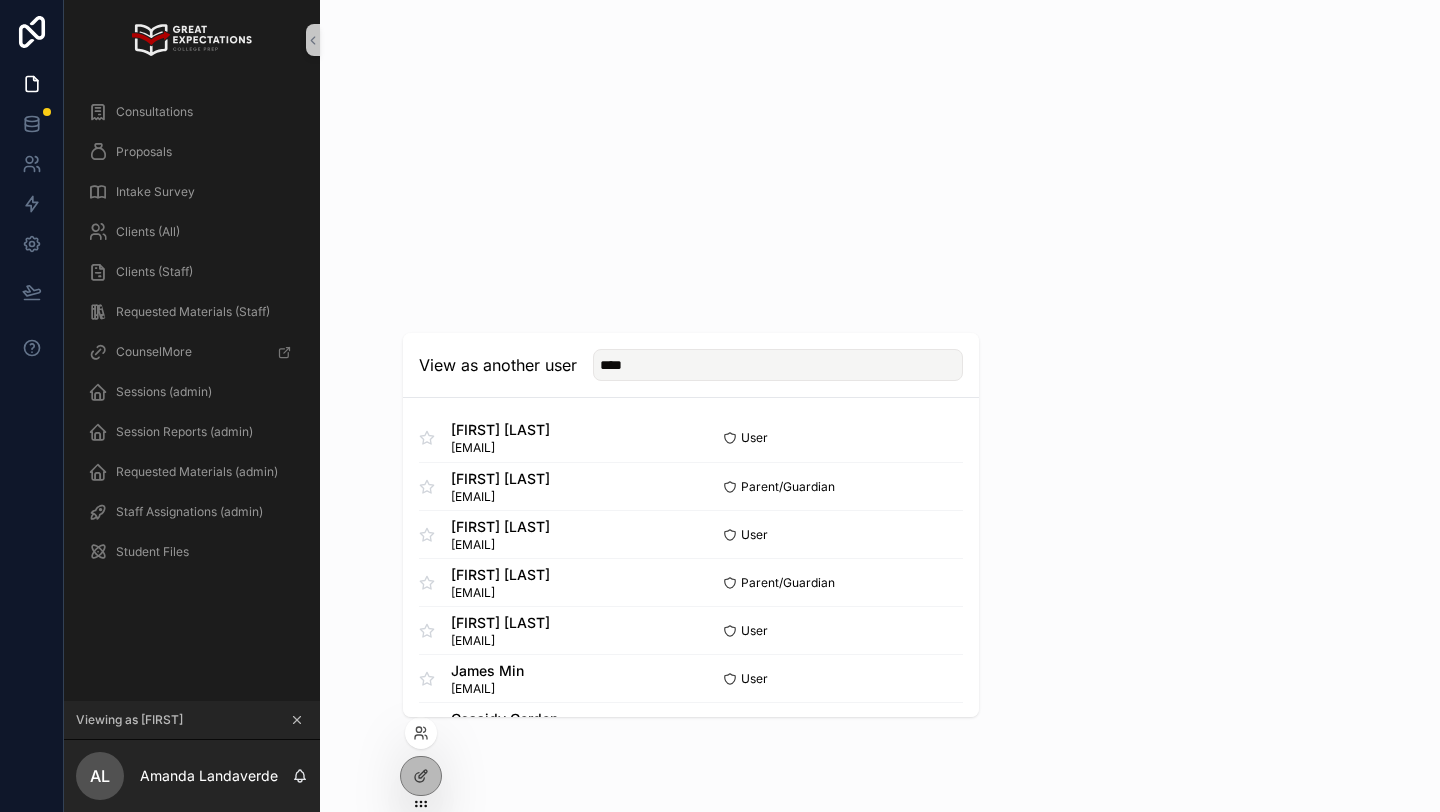 type 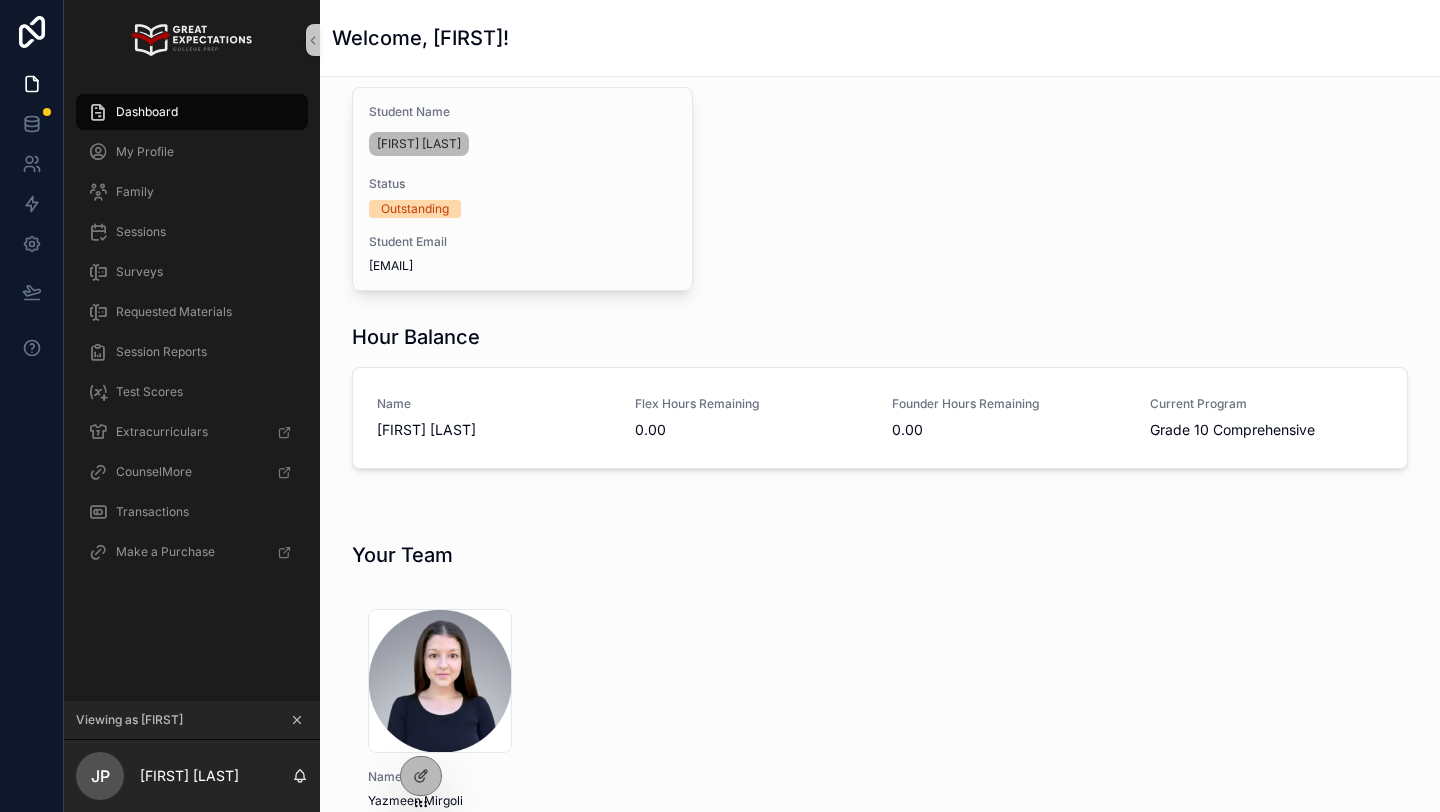 scroll, scrollTop: 0, scrollLeft: 0, axis: both 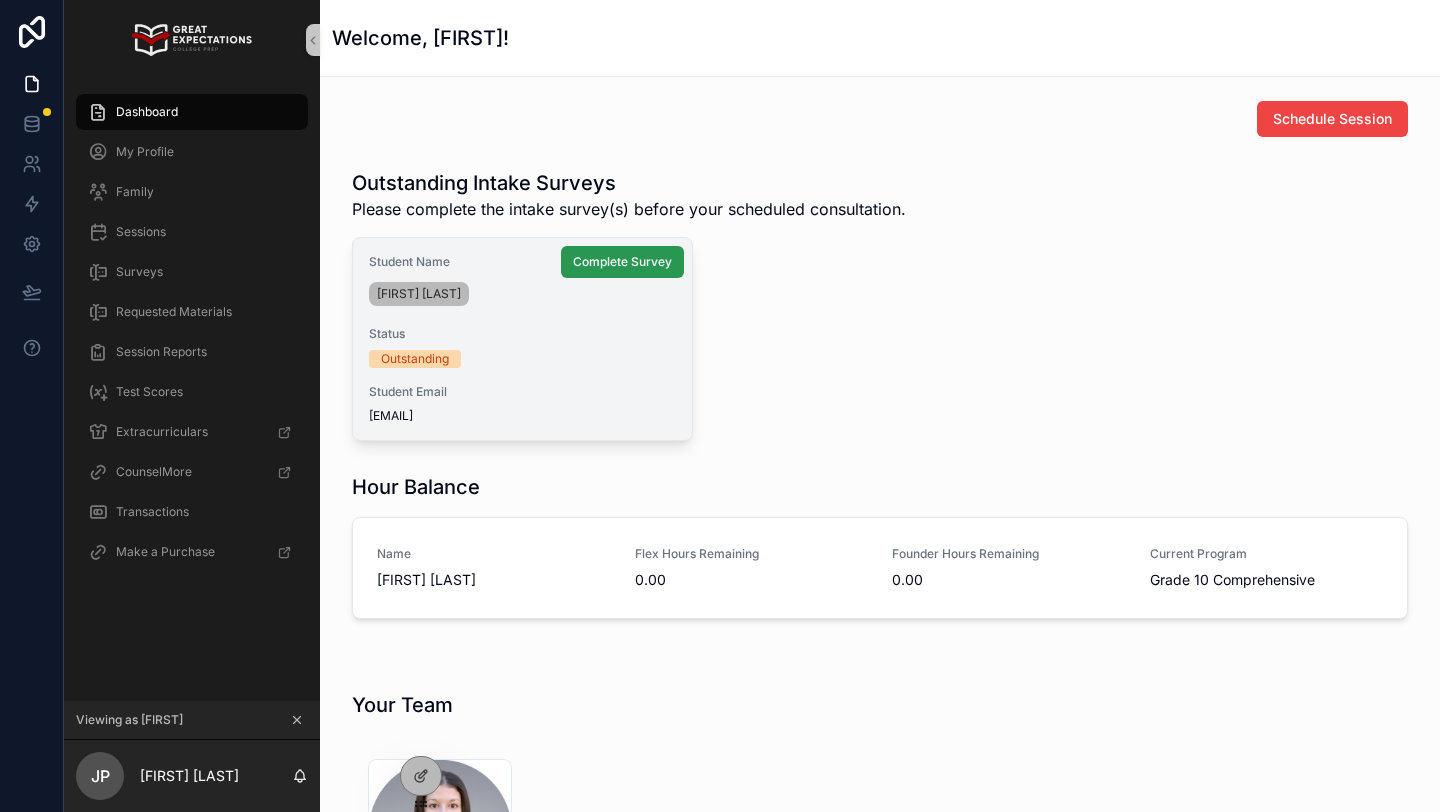 click on "Complete Survey" at bounding box center (622, 262) 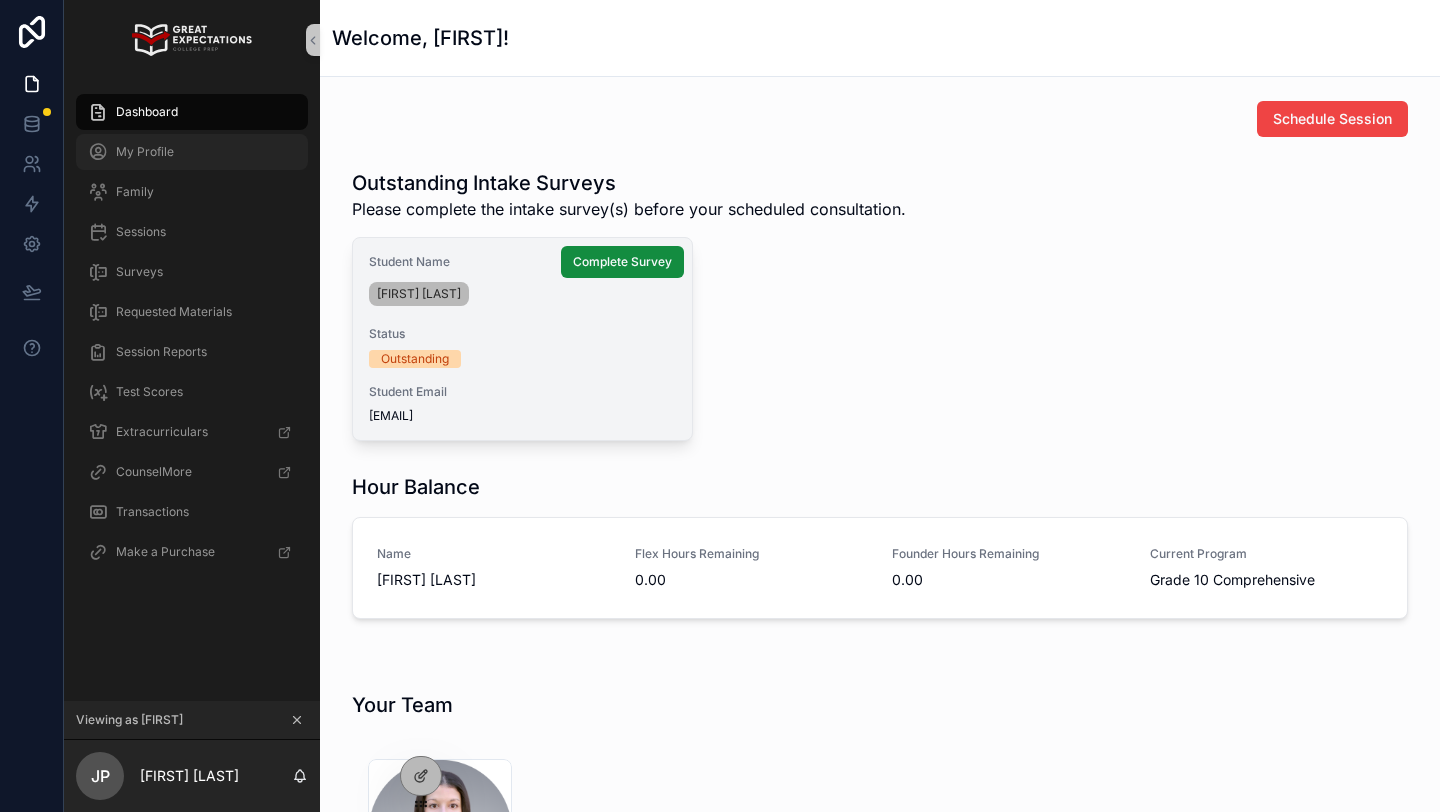 click on "My Profile" at bounding box center [192, 152] 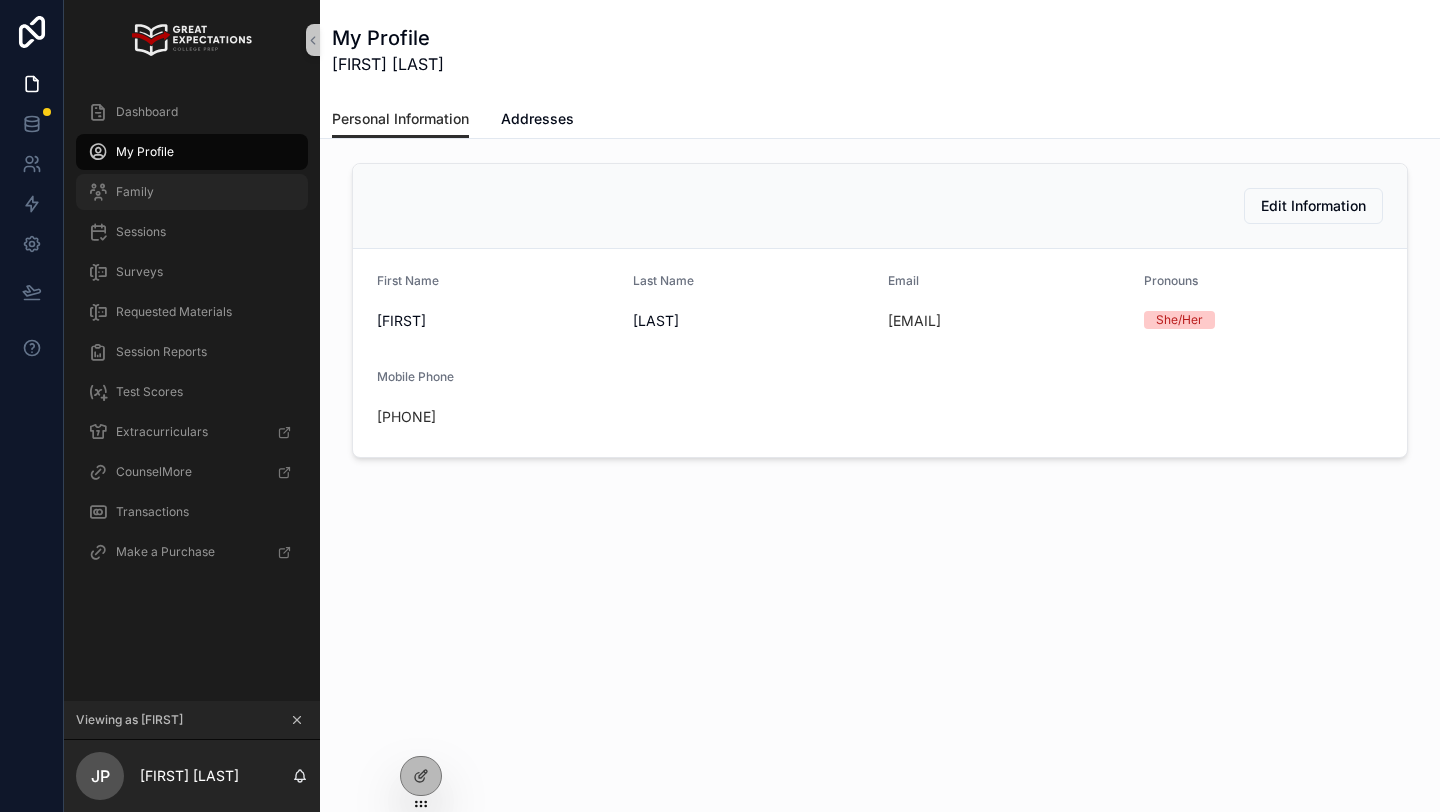click on "Family" at bounding box center [192, 192] 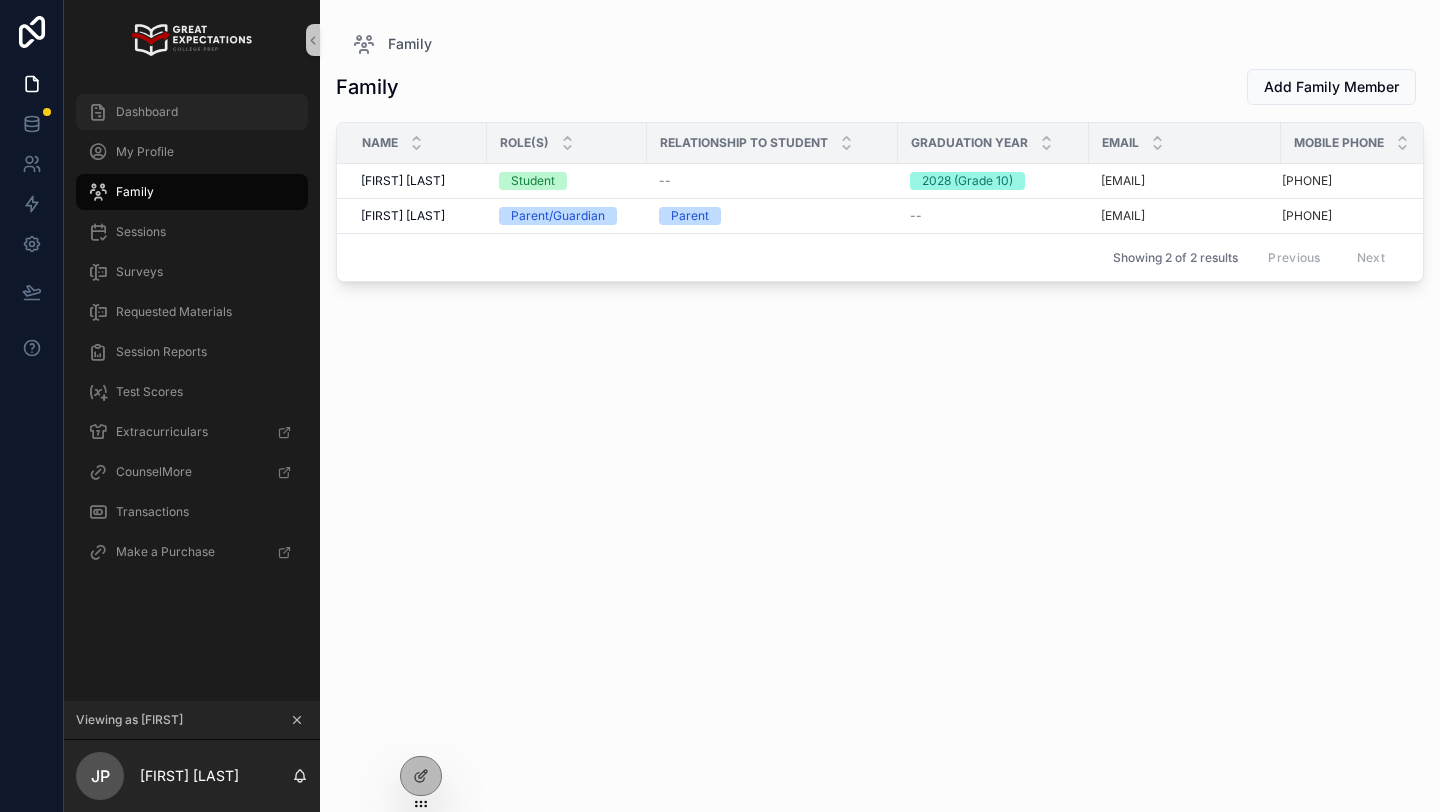 click on "Dashboard" at bounding box center (147, 112) 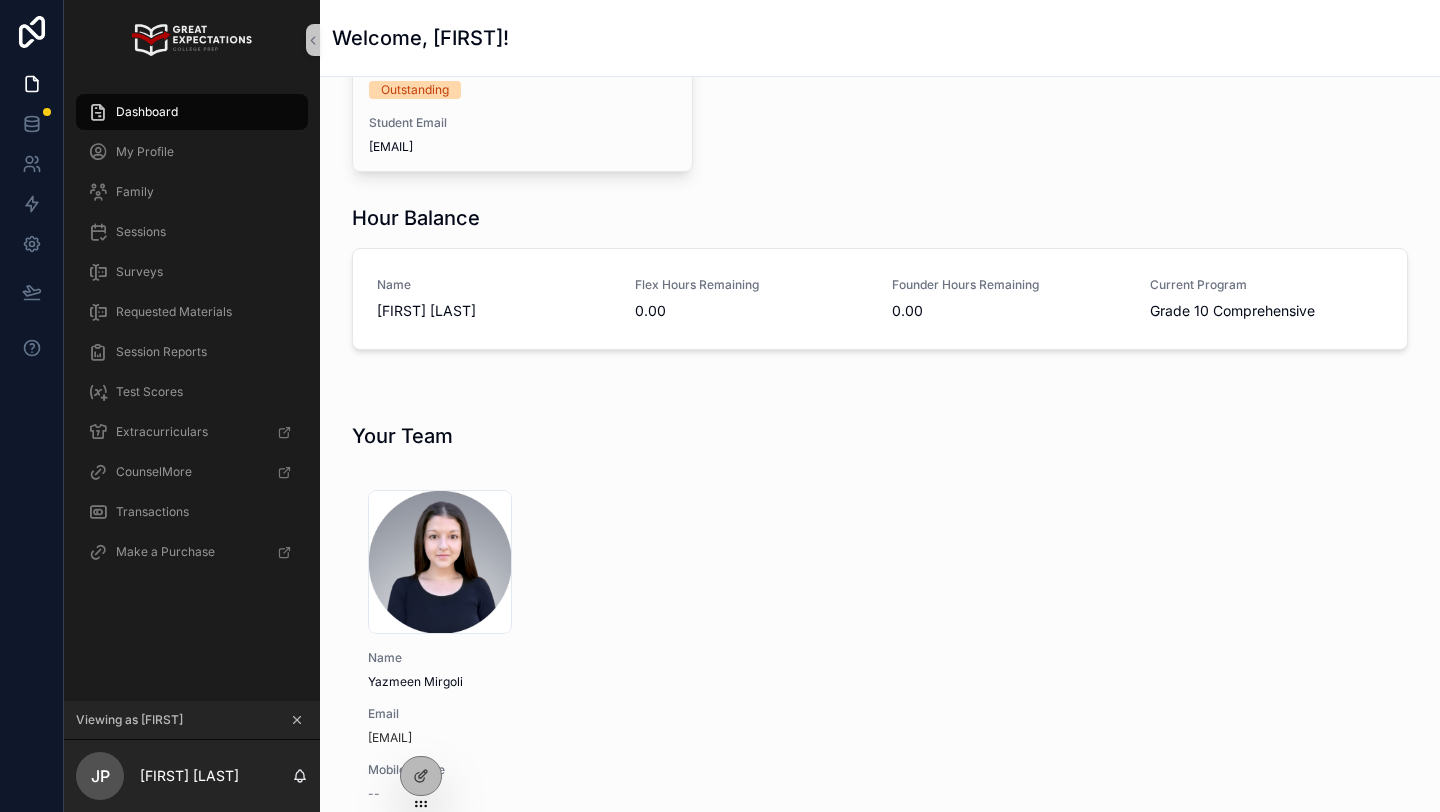 scroll, scrollTop: 0, scrollLeft: 0, axis: both 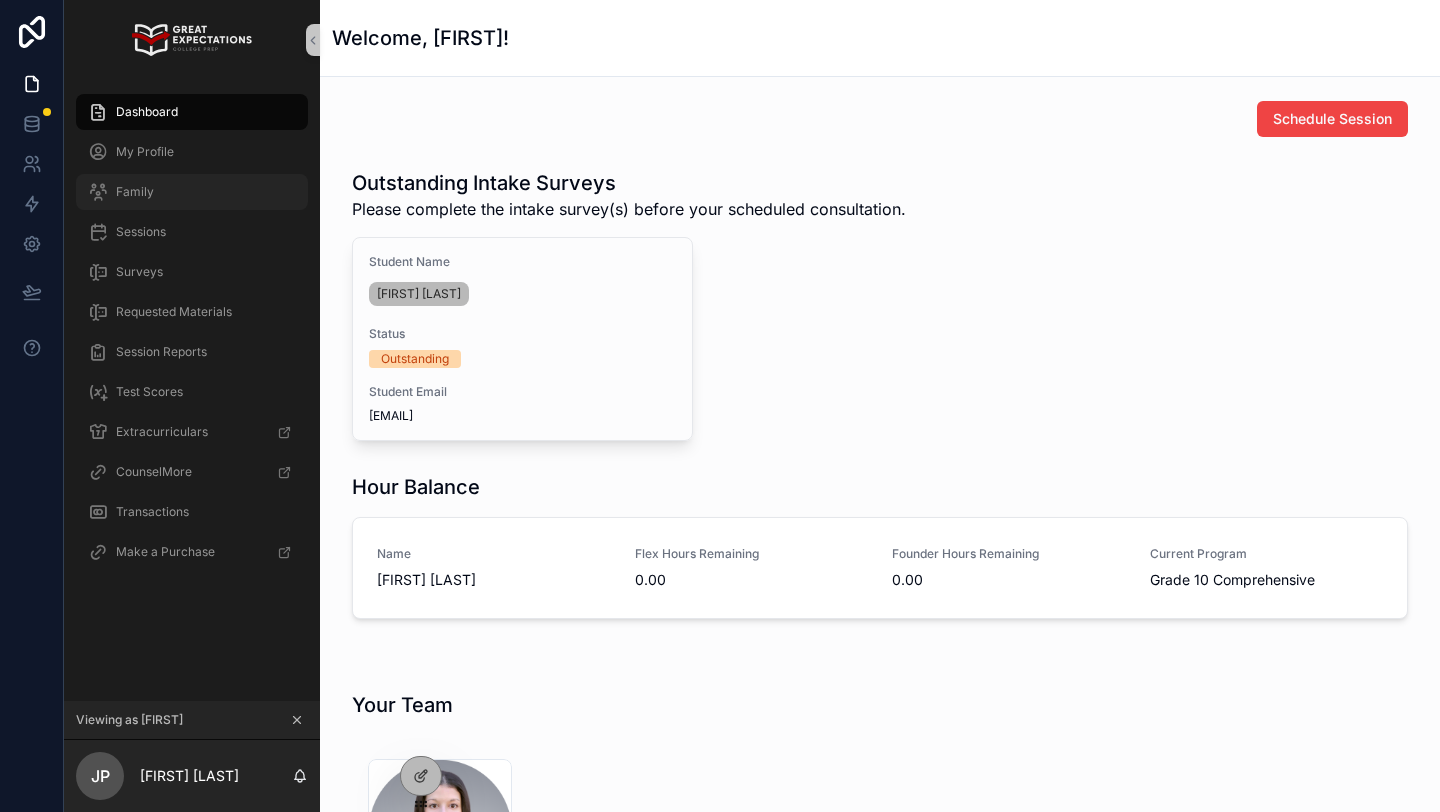 click on "Family" at bounding box center [192, 192] 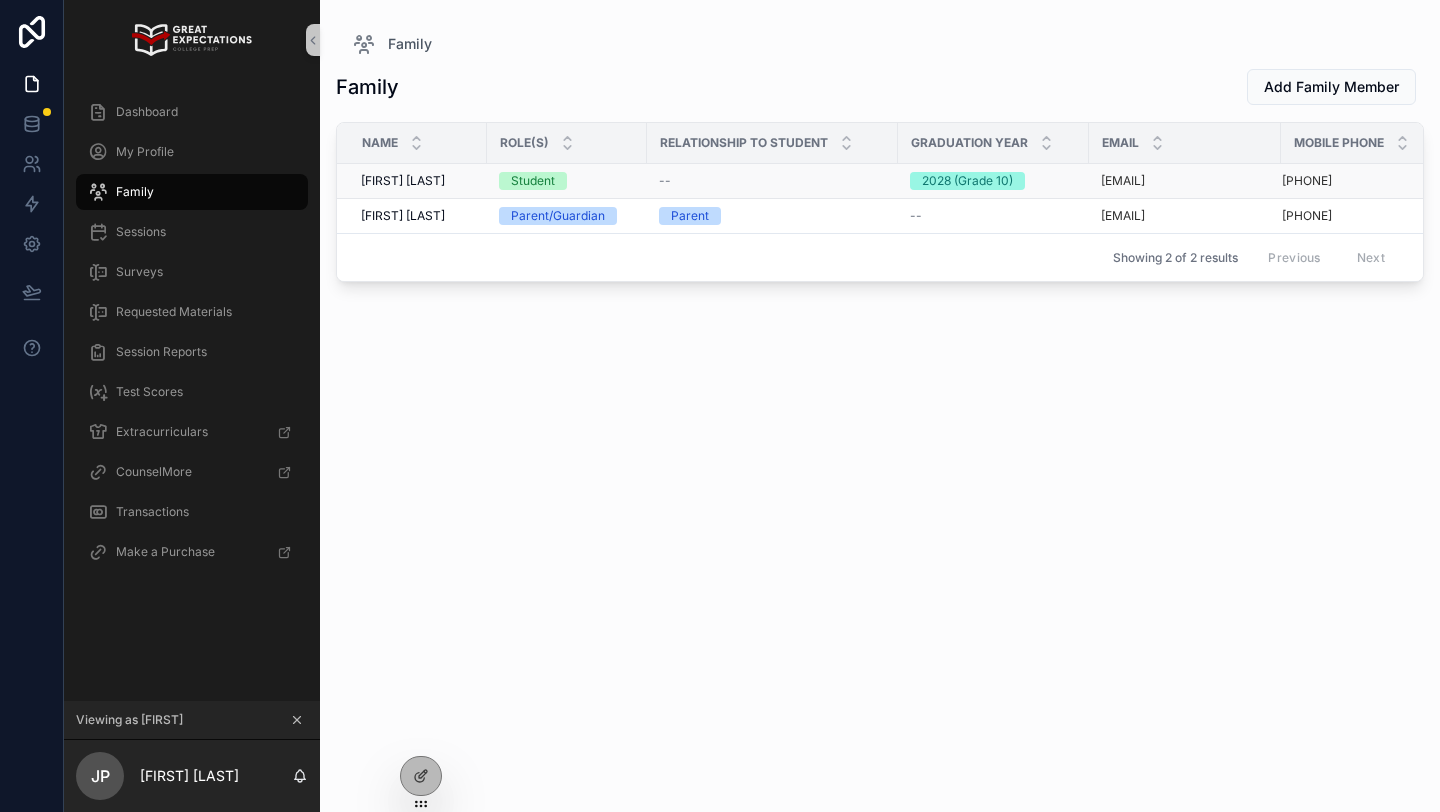 click on "[FIRST] [LAST]" at bounding box center (403, 181) 